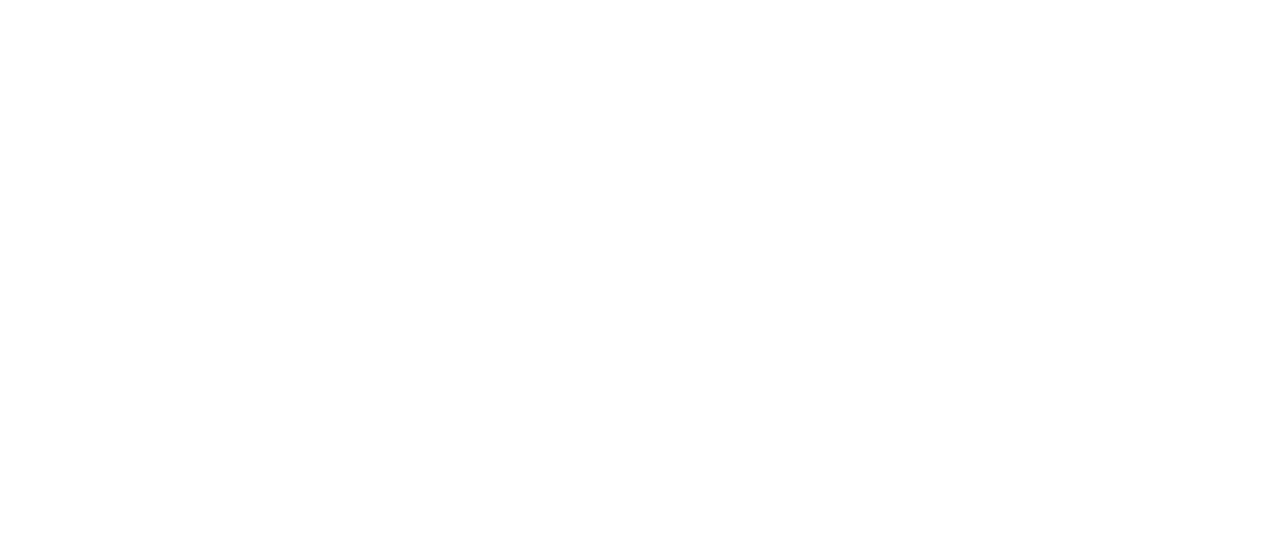 scroll, scrollTop: 0, scrollLeft: 0, axis: both 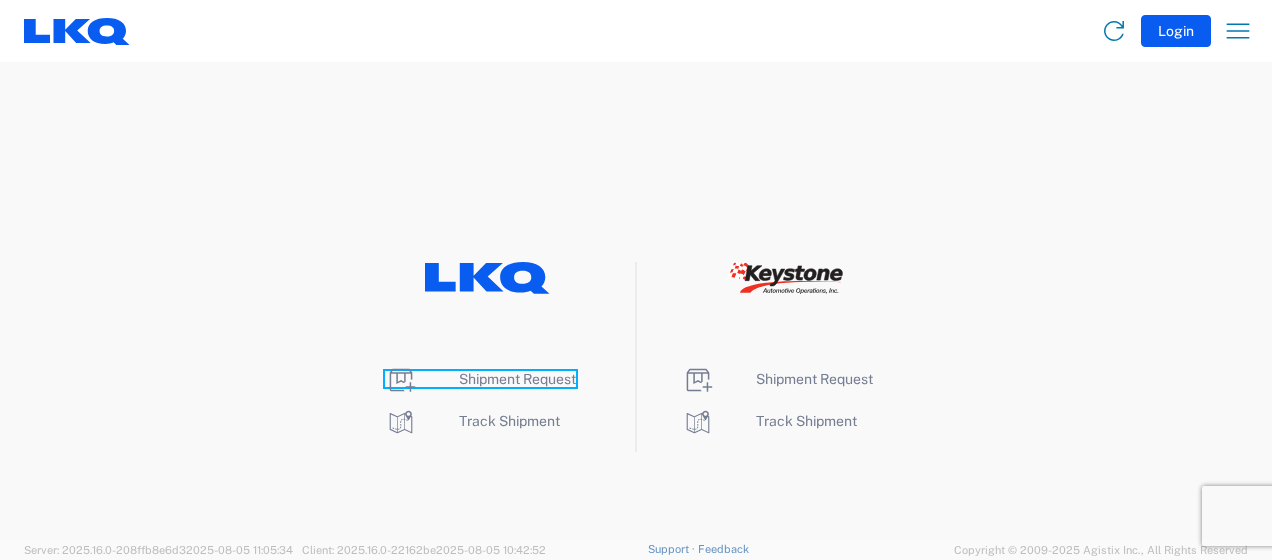 click on "Shipment Request" 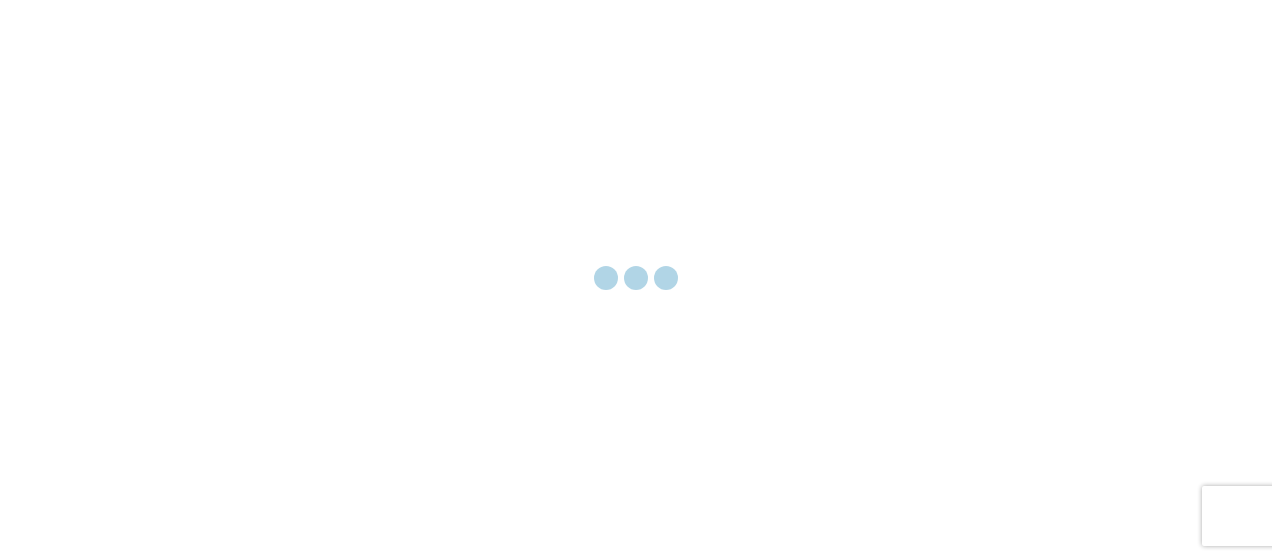 scroll, scrollTop: 0, scrollLeft: 0, axis: both 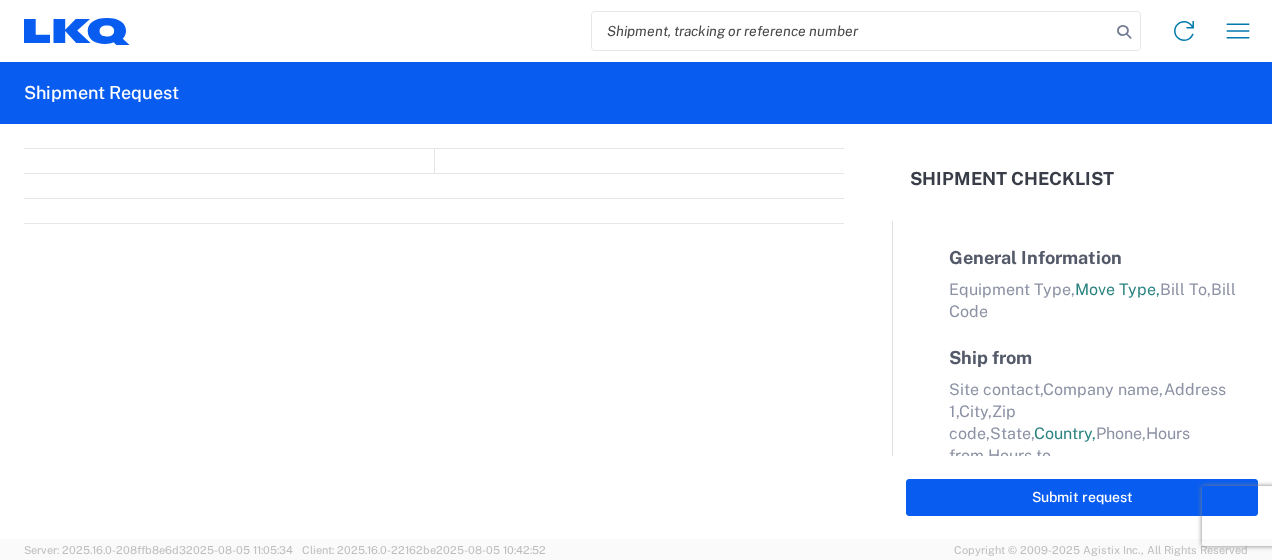 select on "FULL" 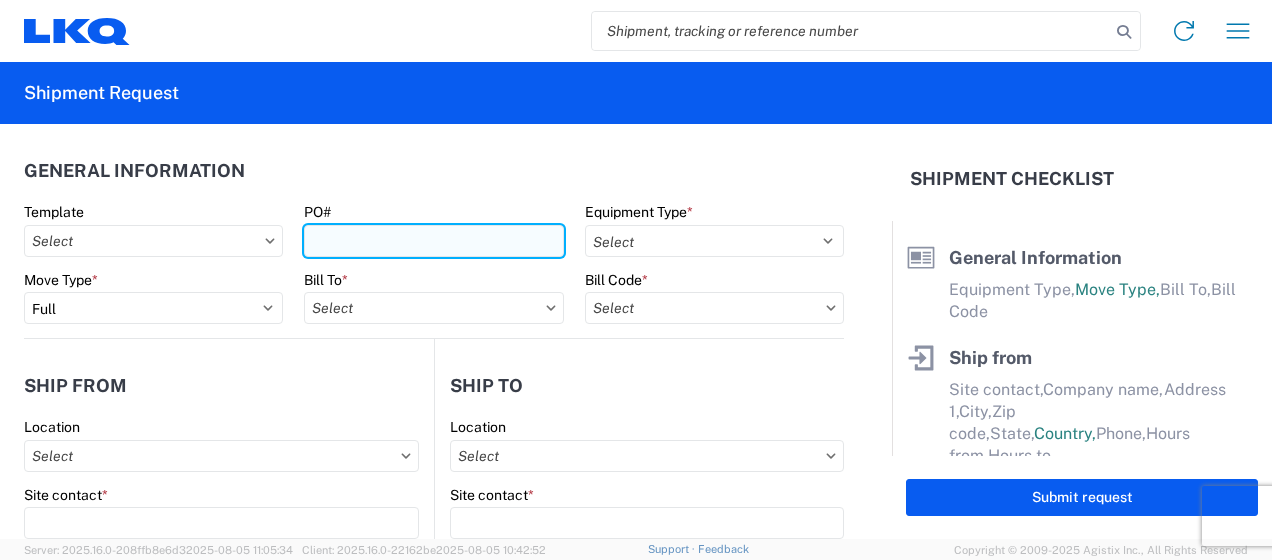 click on "PO#" at bounding box center (433, 241) 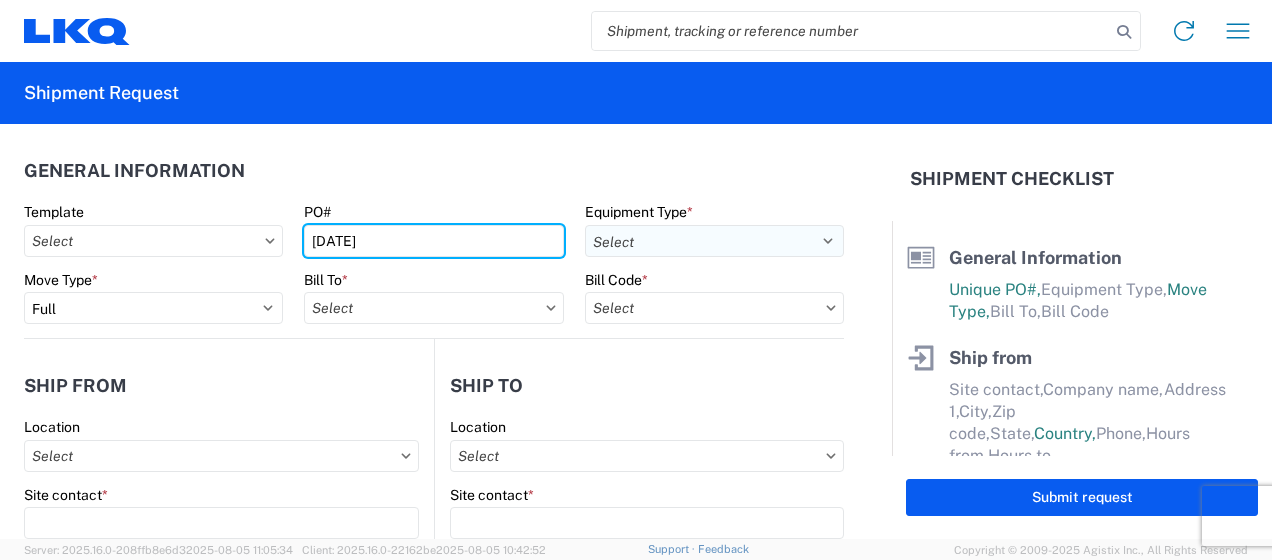 type on "[DATE]" 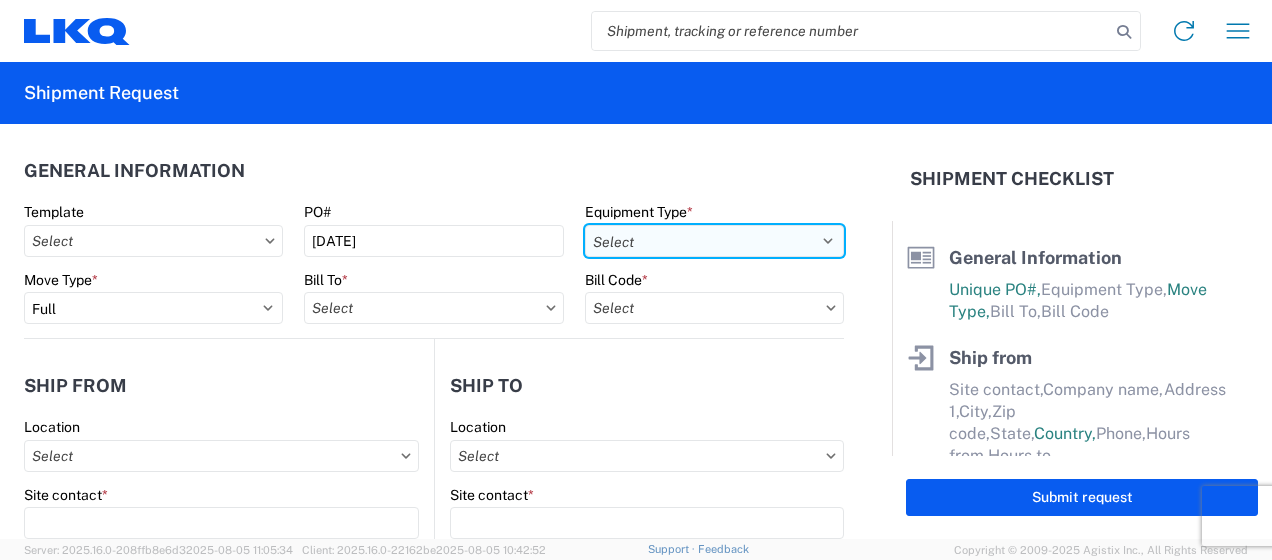 click on "Select 53’ Dry Van Flatbed Dropdeck (van) Lowboy (flatbed) Rail" at bounding box center [714, 241] 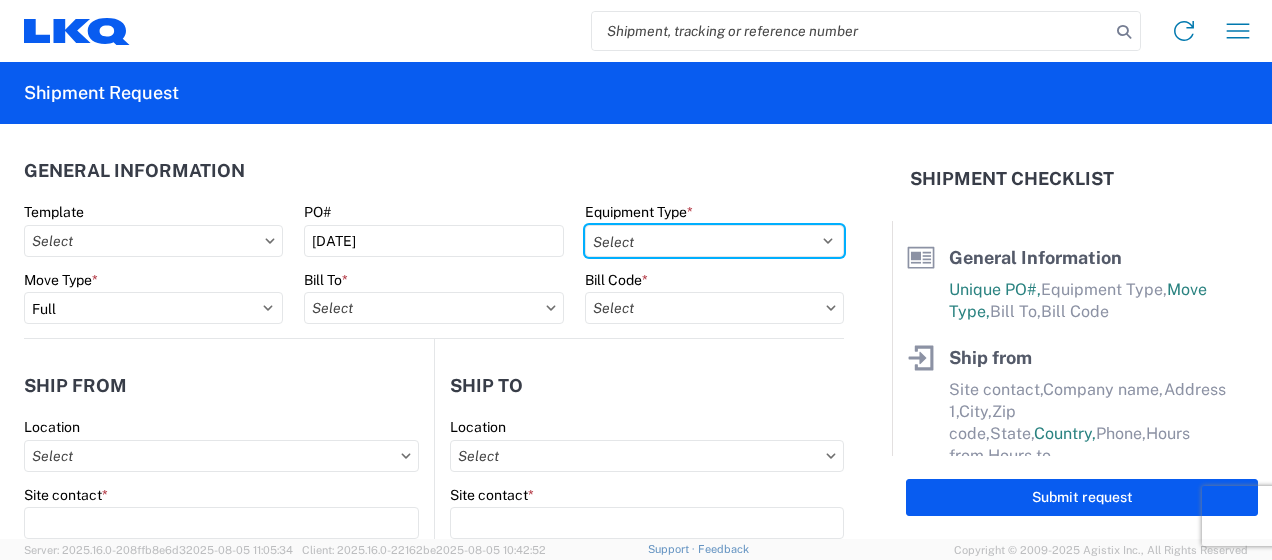 select on "STDV" 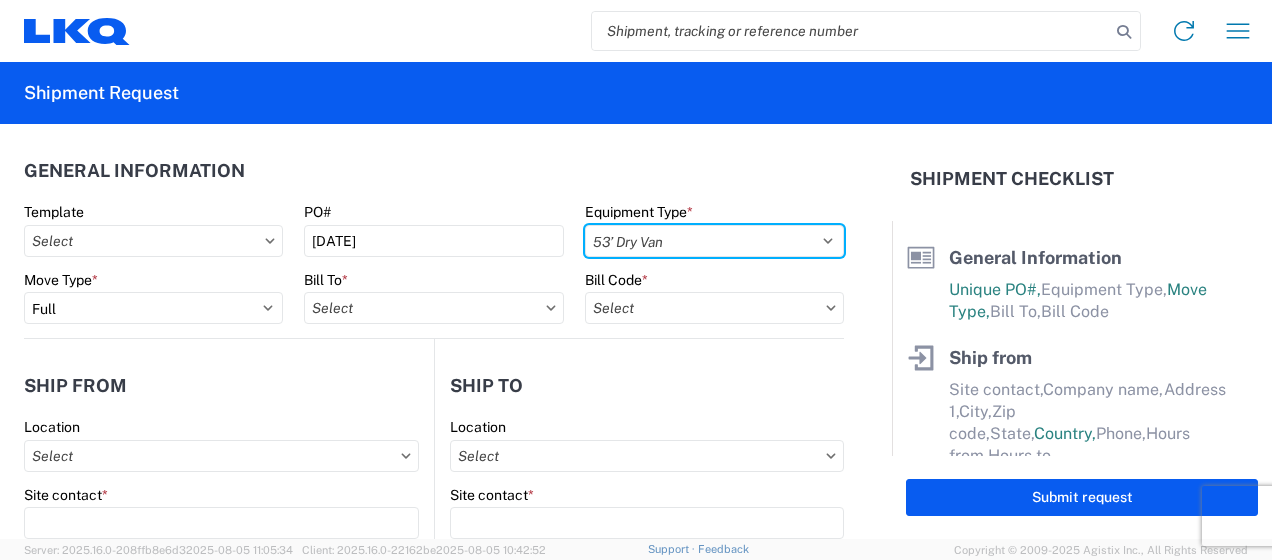 click on "Select 53’ Dry Van Flatbed Dropdeck (van) Lowboy (flatbed) Rail" at bounding box center [714, 241] 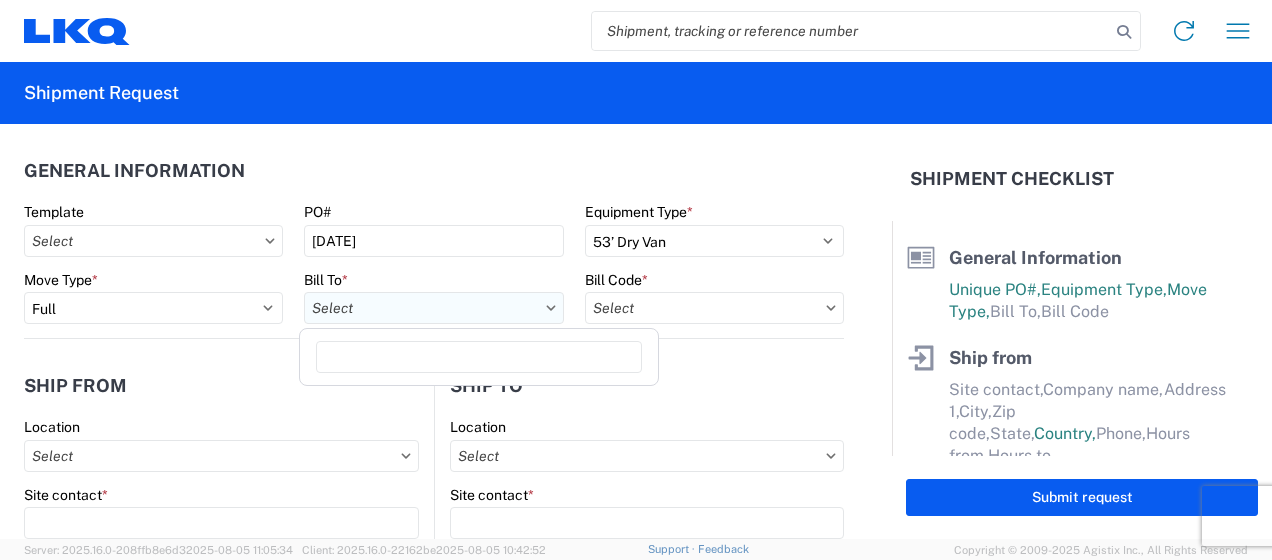 click on "Bill To  *" at bounding box center (433, 308) 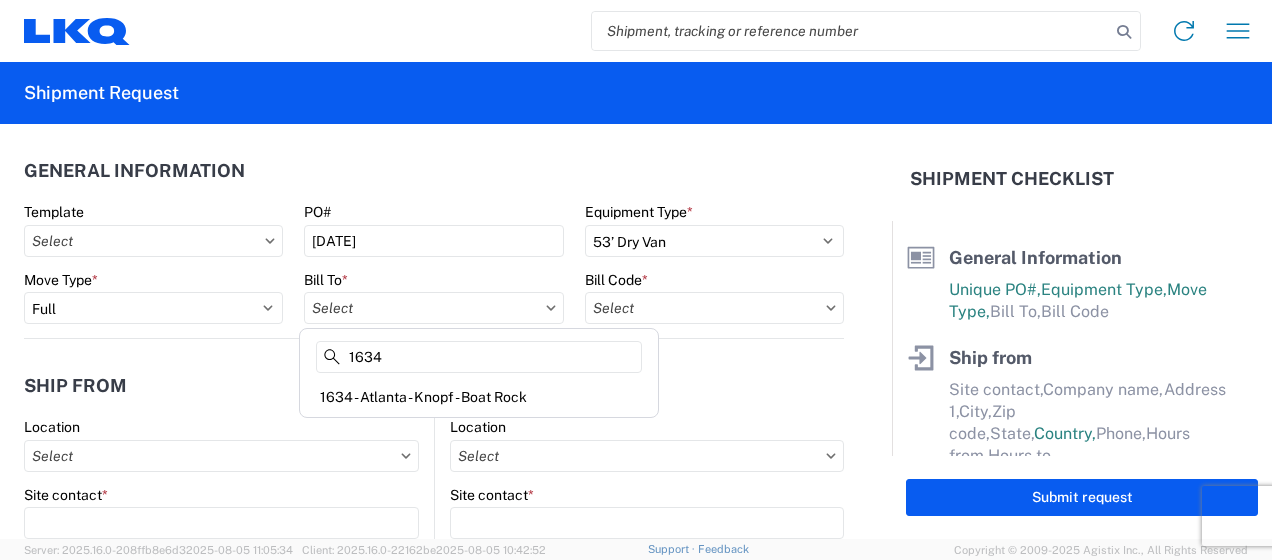 type on "1634" 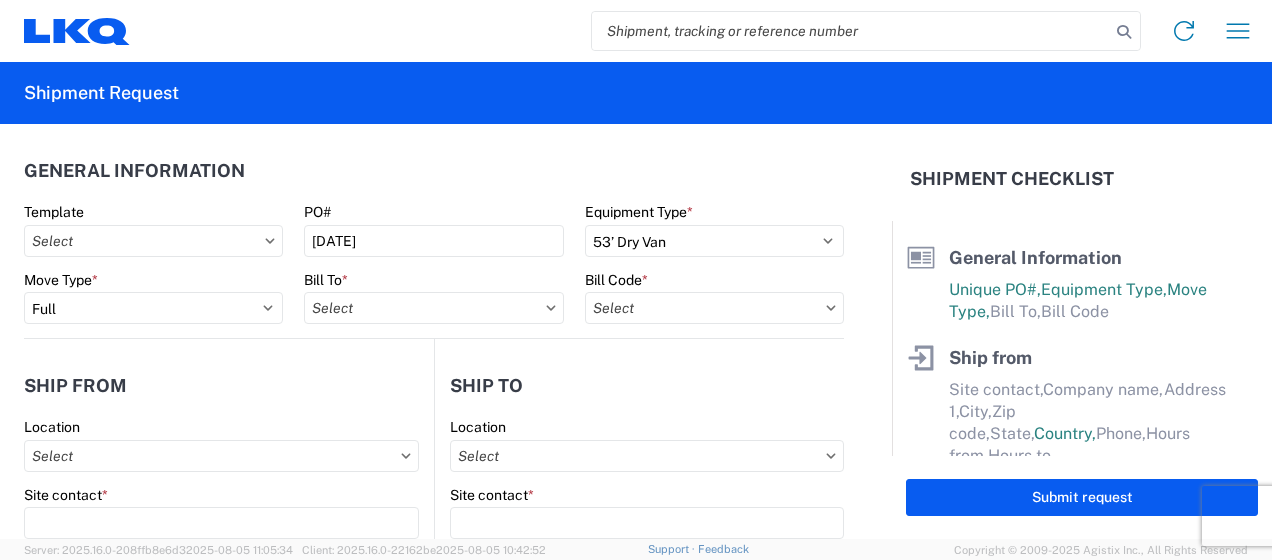 type on "1634 - Atlanta - Knopf - Boat Rock" 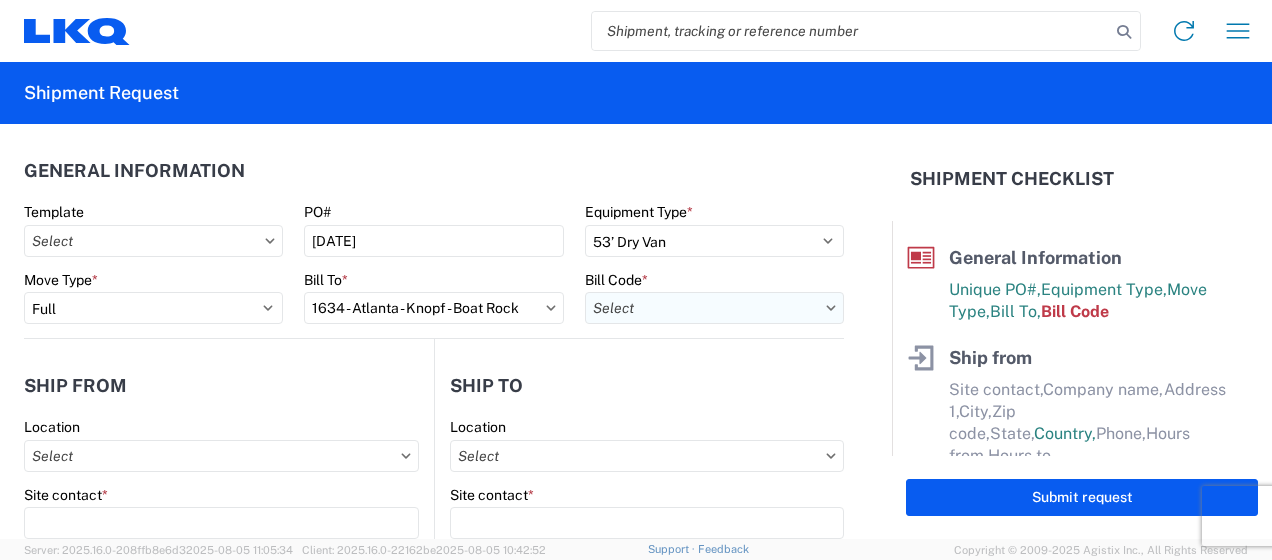 click on "Bill Code  *" at bounding box center [714, 308] 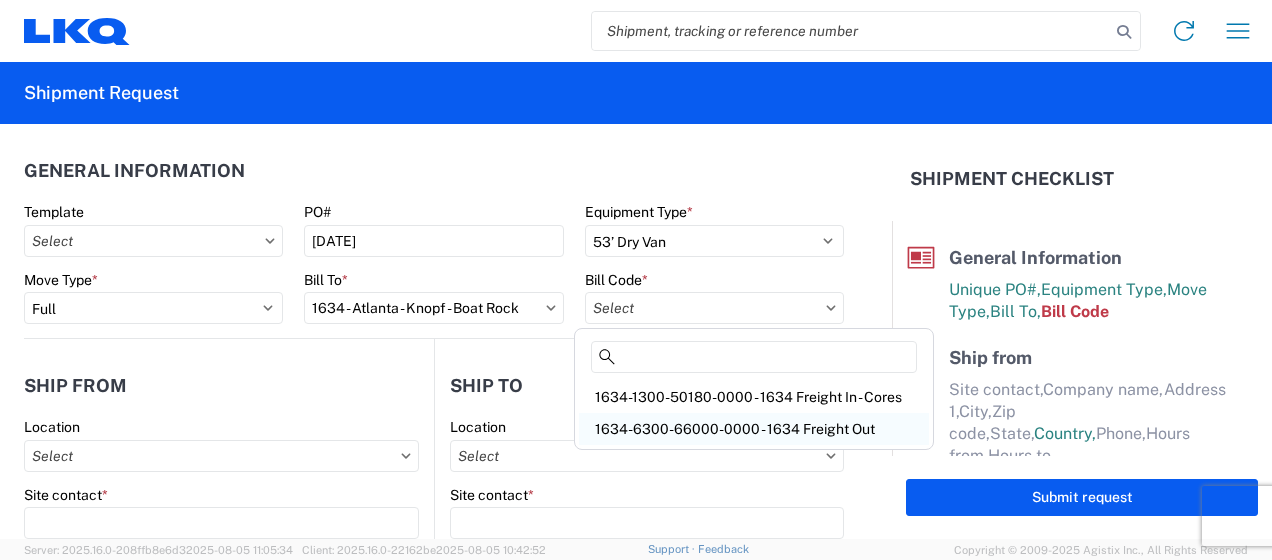 click on "1634-6300-66000-0000 - 1634 Freight Out" 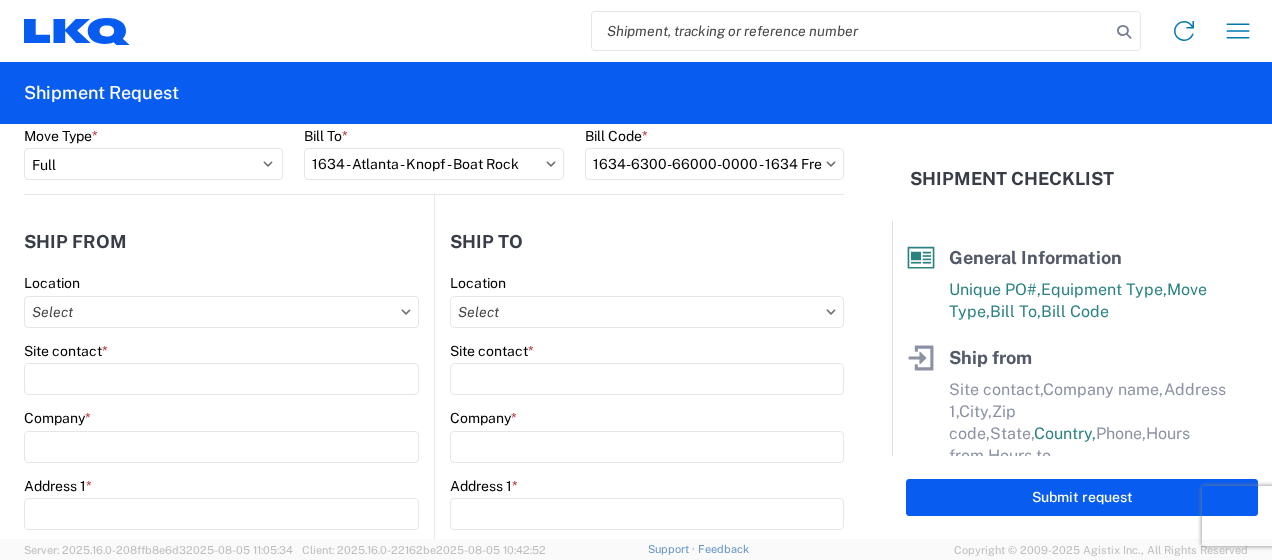 scroll, scrollTop: 166, scrollLeft: 0, axis: vertical 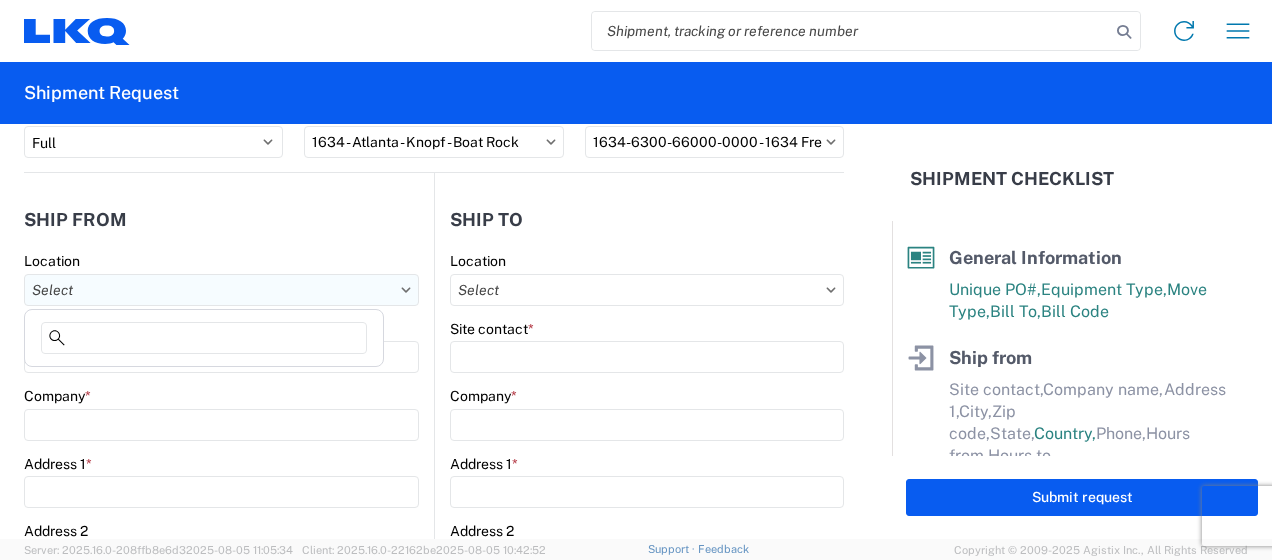 click on "Location" at bounding box center (221, 290) 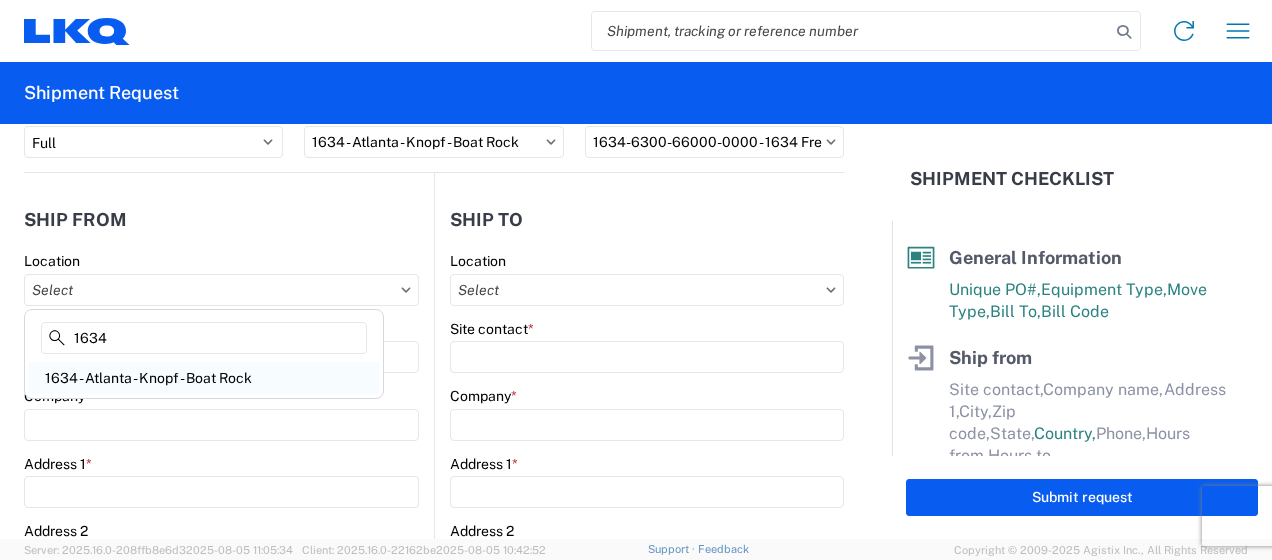 type on "1634" 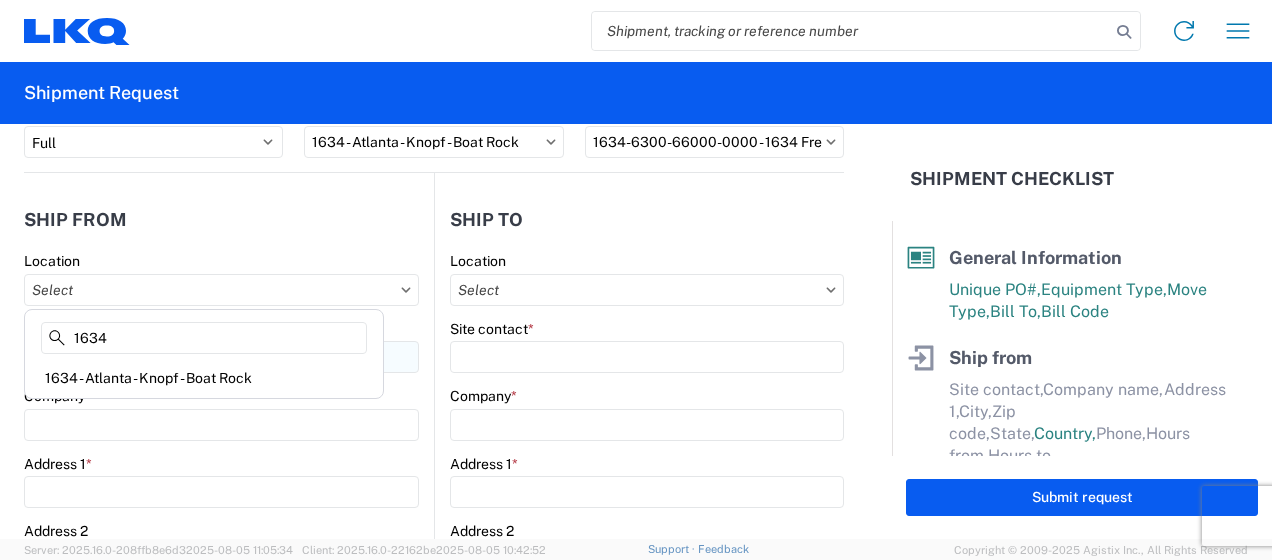 type on "1634 - Atlanta - Knopf - Boat Rock" 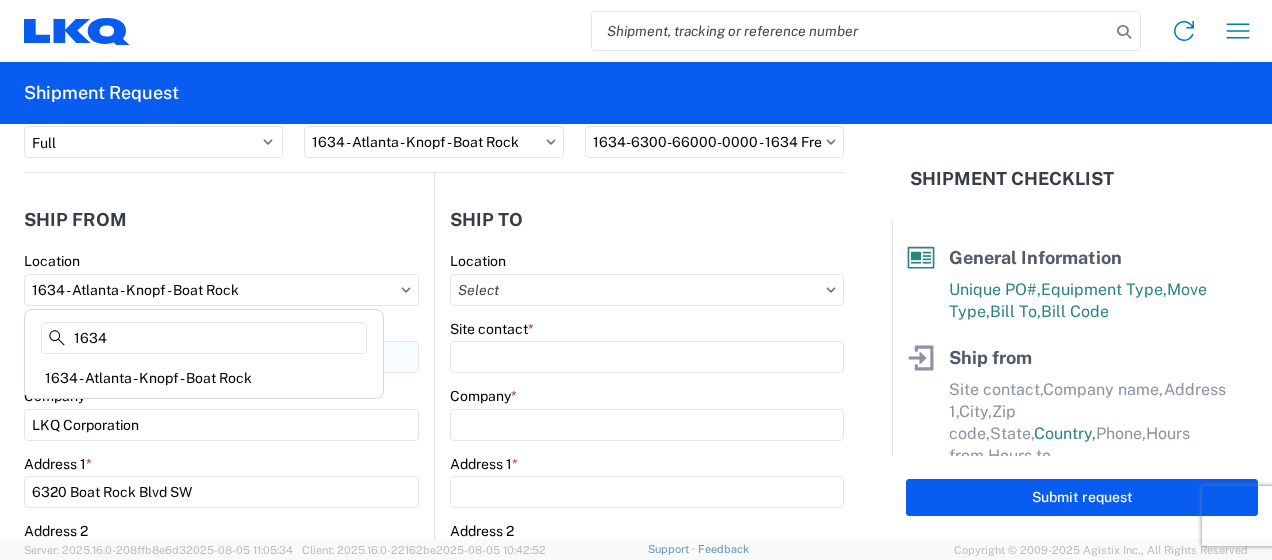 select on "US" 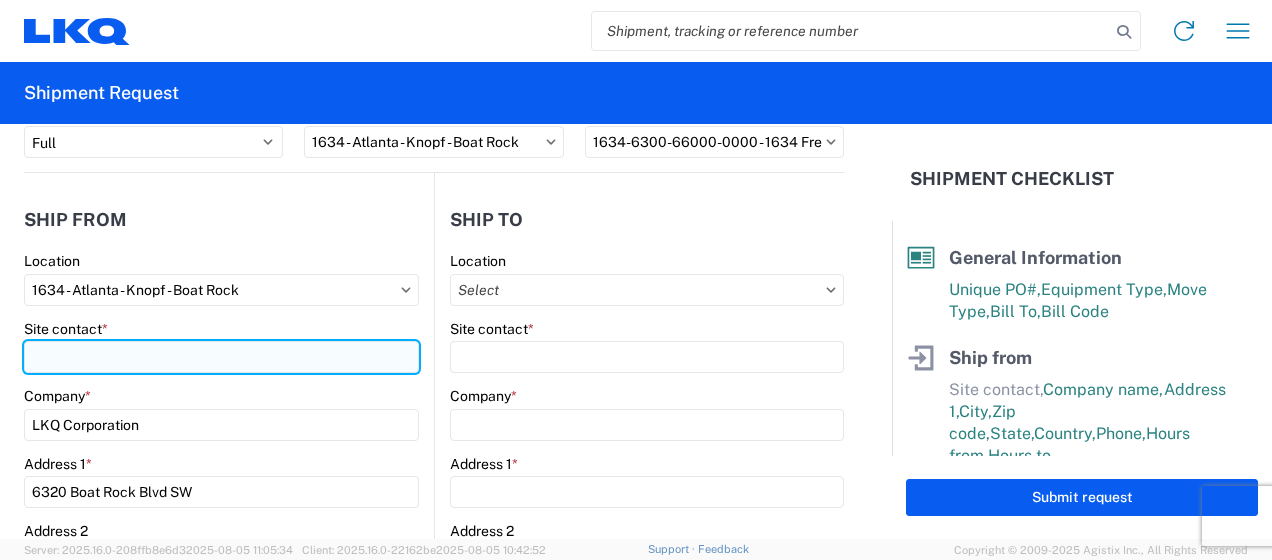 click on "Site contact  *" at bounding box center [221, 357] 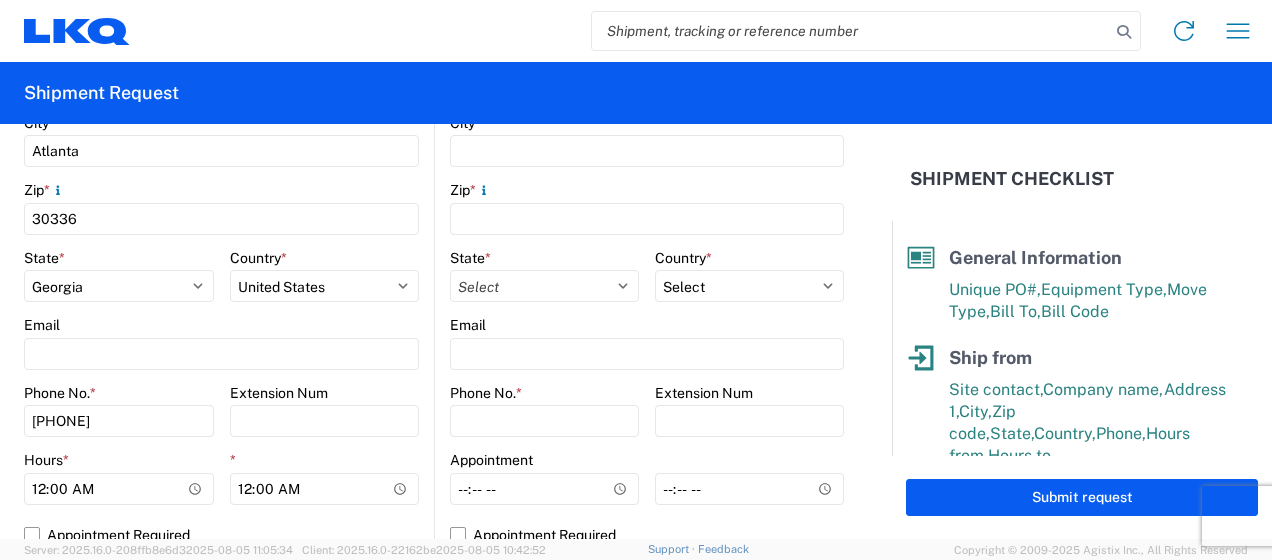 scroll, scrollTop: 666, scrollLeft: 0, axis: vertical 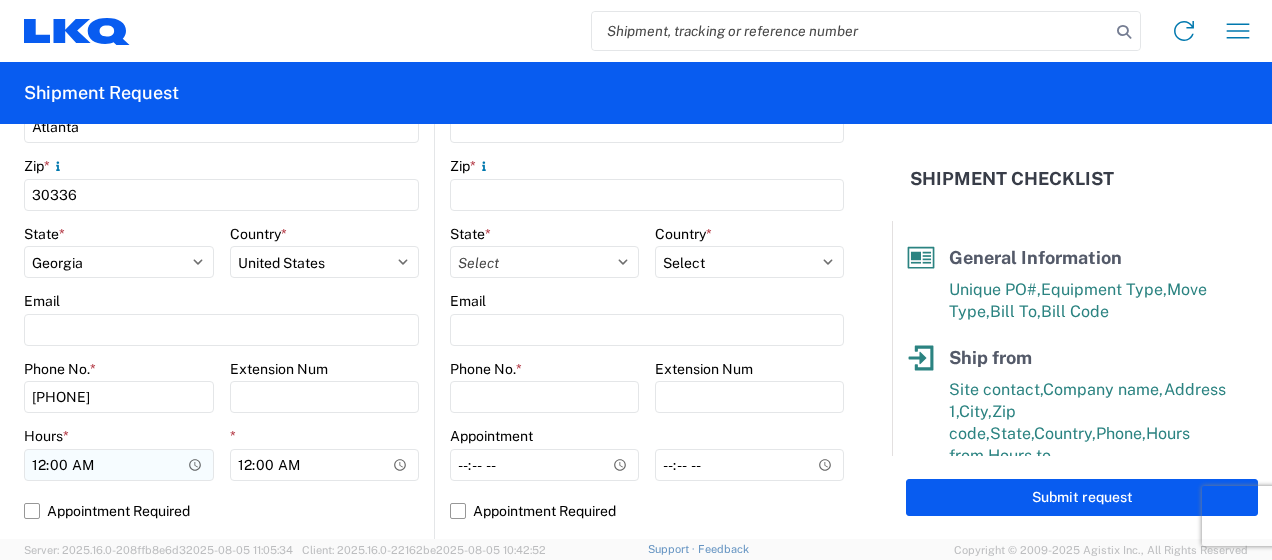 type on "[FIRST] [LAST]" 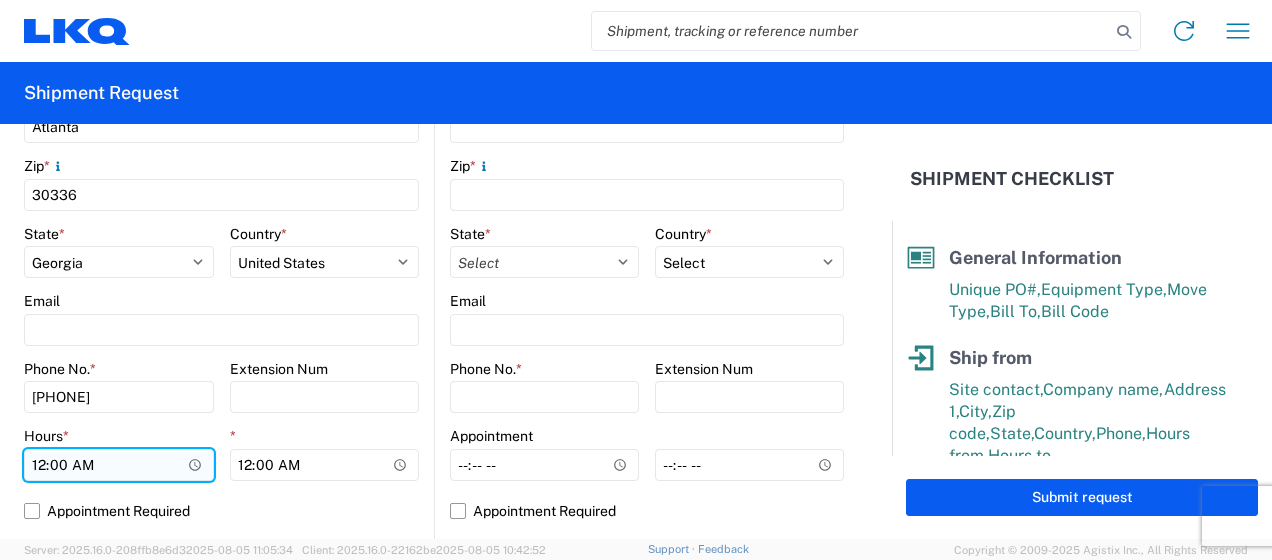 click on "00:00" at bounding box center (119, 465) 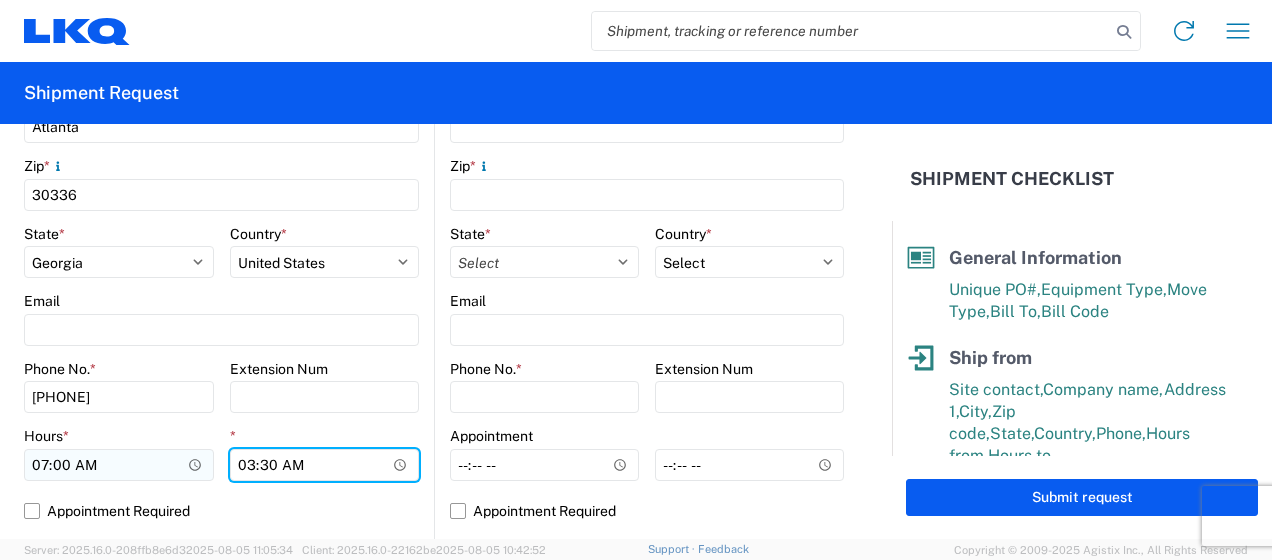 type on "15:30" 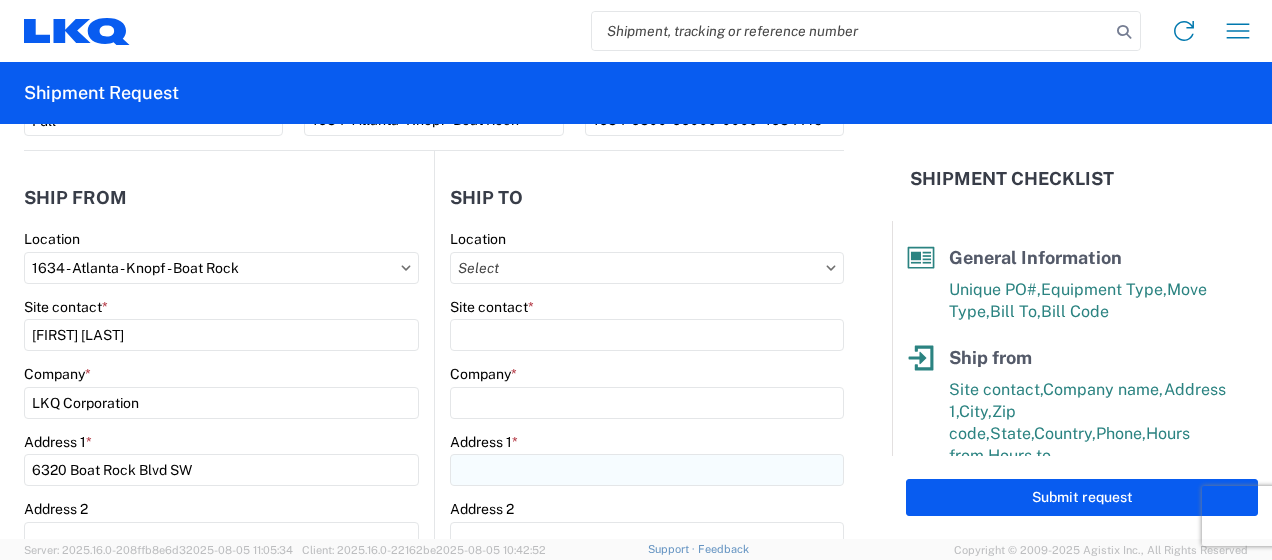 scroll, scrollTop: 166, scrollLeft: 0, axis: vertical 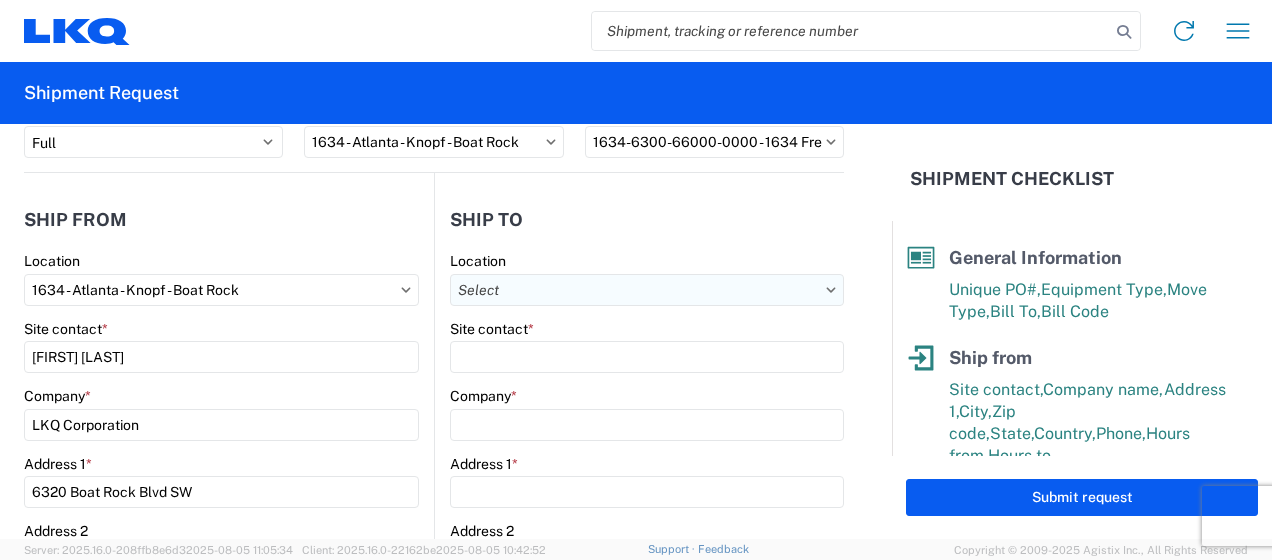 click on "Location" at bounding box center (647, 290) 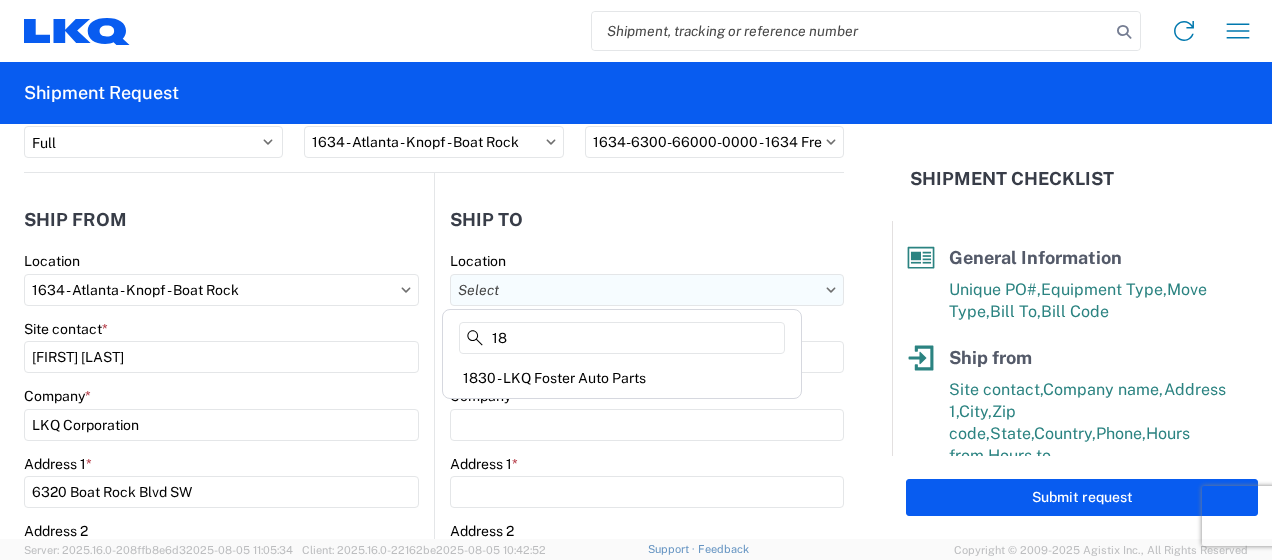 type on "1" 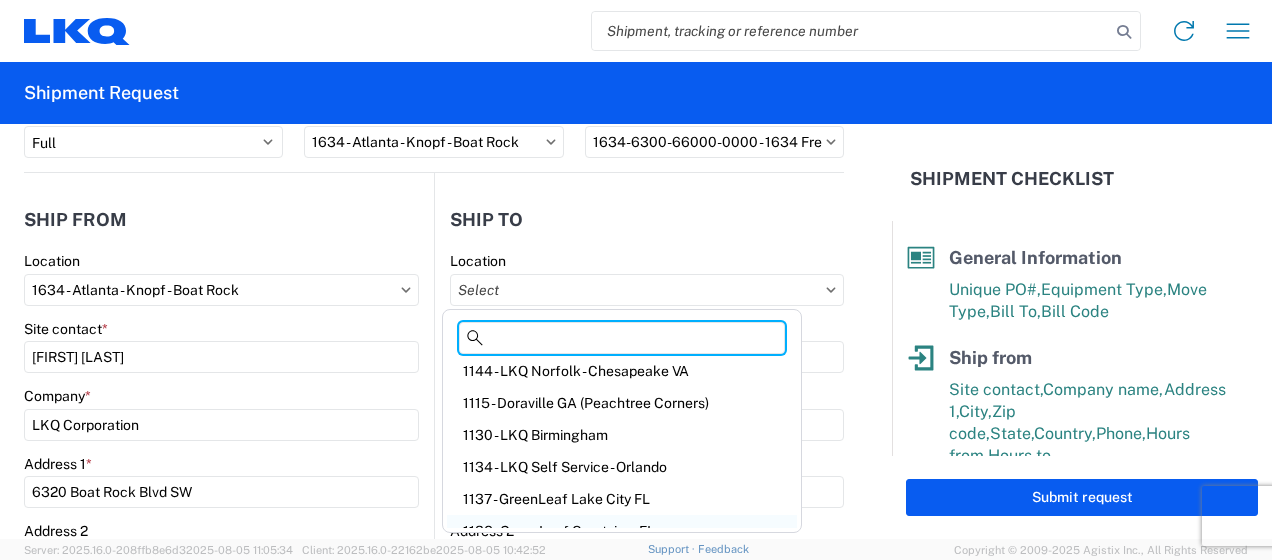 scroll, scrollTop: 473, scrollLeft: 0, axis: vertical 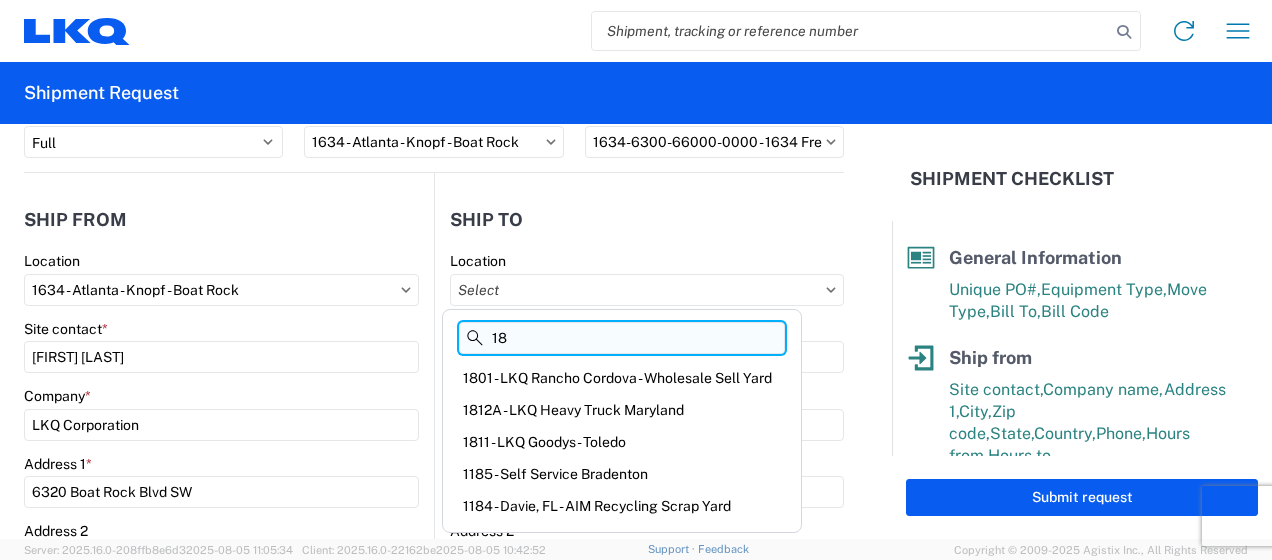 type on "1" 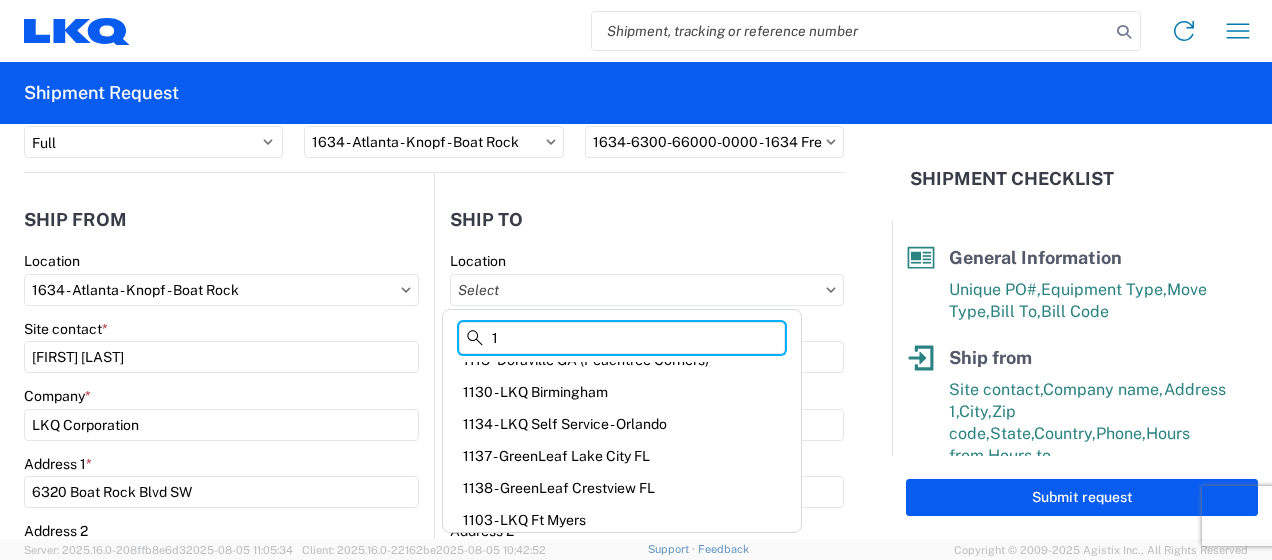 scroll, scrollTop: 473, scrollLeft: 0, axis: vertical 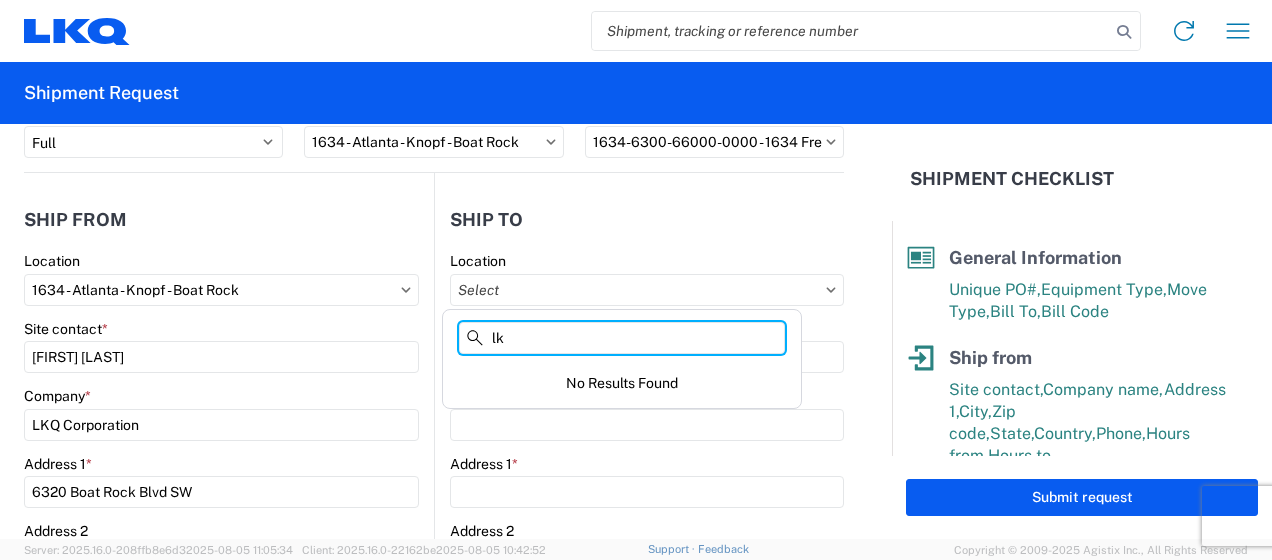 type on "l" 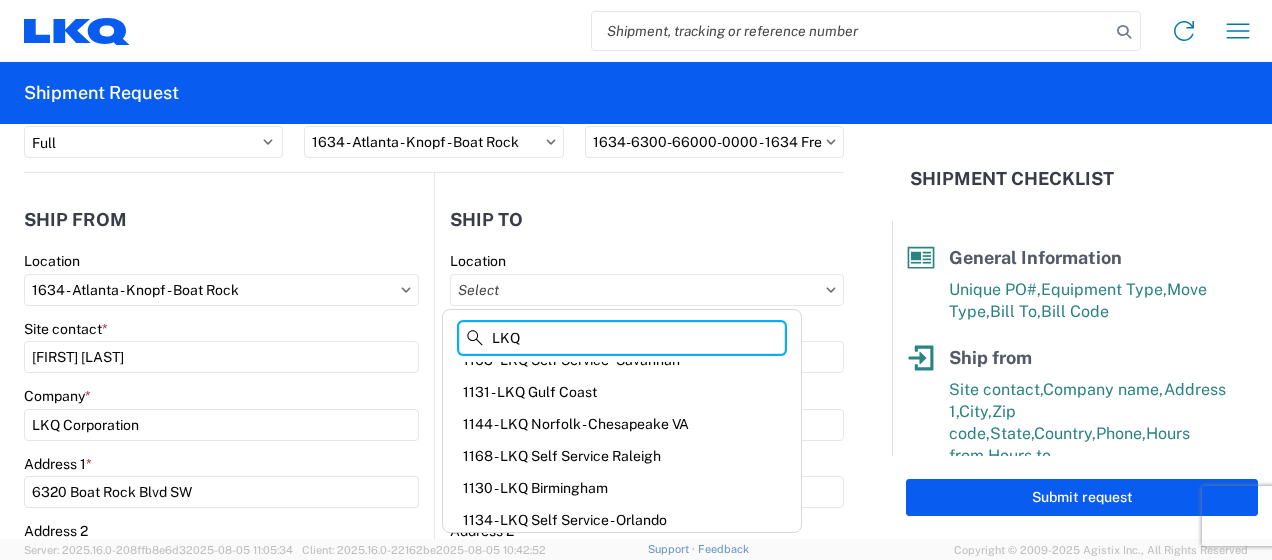 scroll, scrollTop: 473, scrollLeft: 0, axis: vertical 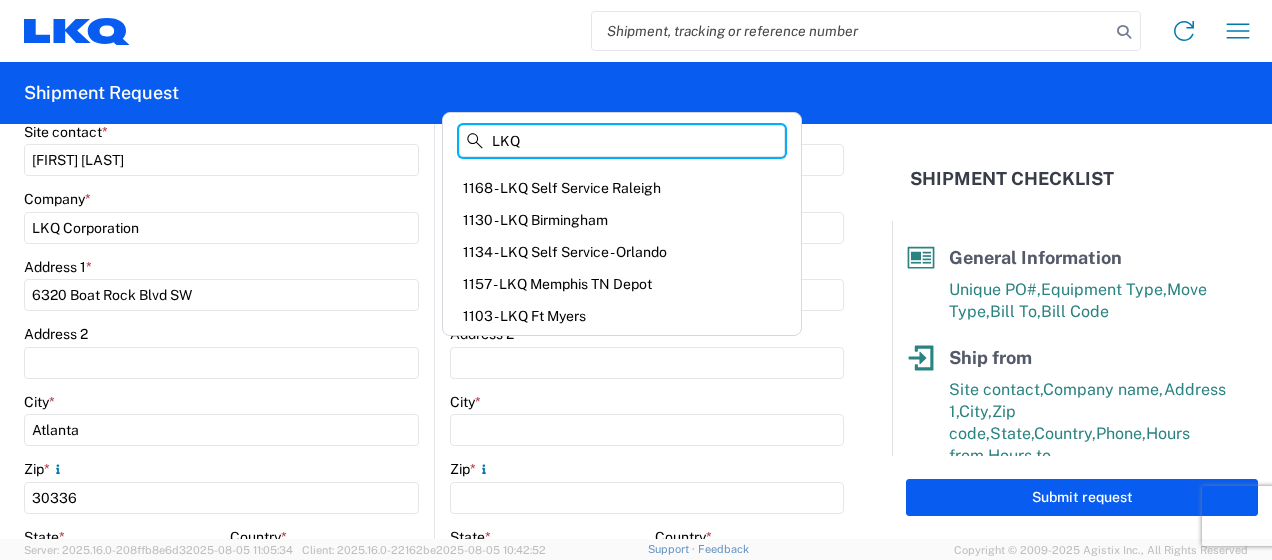 type on "LKQ" 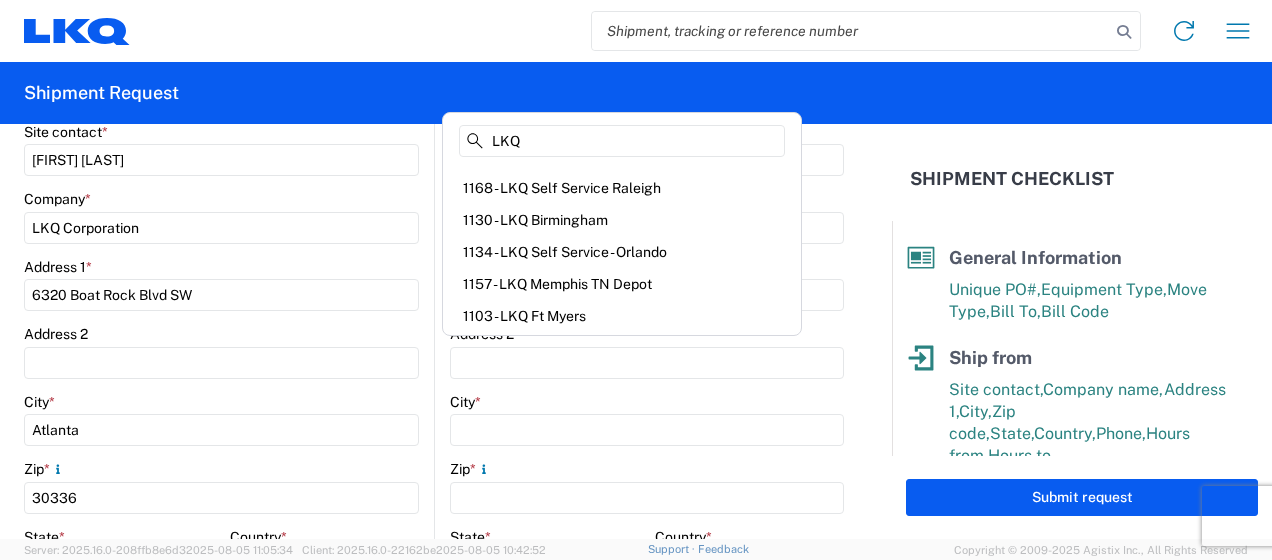 click on "Location Site contact * Company * Address 1 * Address 2 City * Zip *
State * Select Alabama Alaska Arizona Arkansas Armed Forces Americas Armed Forces Europe Armed Forces Pacific California Colorado Connecticut Delaware District of Columbia Florida Georgia Hawaii Idaho Illinois Indiana Iowa Kansas Kentucky Louisiana Maine Maryland Massachusetts Michigan Minnesota Mississippi Missouri Montana Nebraska Nevada New Hampshire New Jersey New Mexico New York North Carolina North Dakota Ohio Oklahoma Oregon Palau Pennsylvania Puerto Rico Rhode Island South Carolina South Dakota Tennessee Texas Utah Vermont Virginia Washington West Virginia Wisconsin Wyoming Country * Select Afghanistan Åland Islands Albania Algeria American Samoa Andorra Angola Anguilla Antarctica Antigua & Barbuda Argentina Armenia Aruba Australia Austria Azerbaijan Bahamas Bahrain Bangladesh Barbados Belarus Belgium Belize Benin Bermuda Bhutan Bolivia Bosnia & Herzegovina Botswana Bouvet Island Brazil British Virgin Islands" 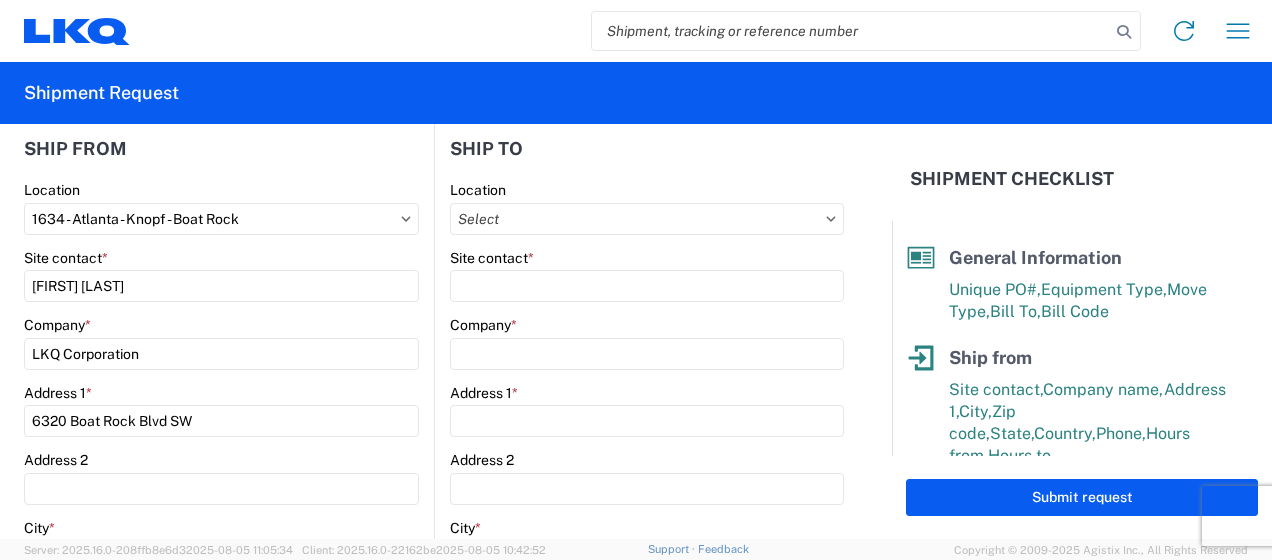 scroll, scrollTop: 196, scrollLeft: 0, axis: vertical 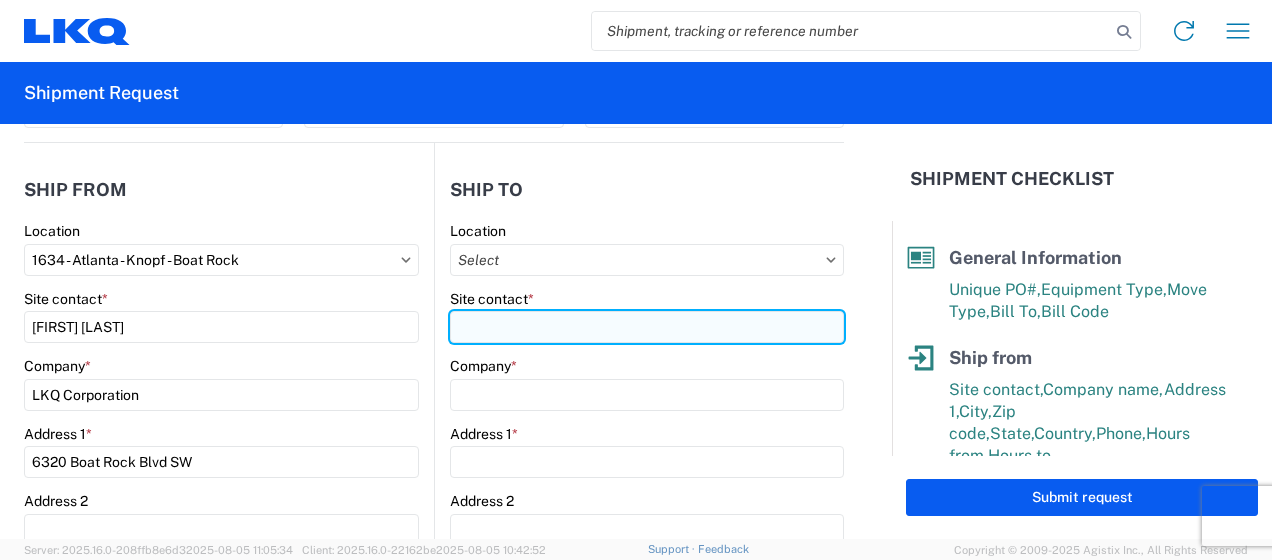 click on "Site contact  *" at bounding box center [647, 327] 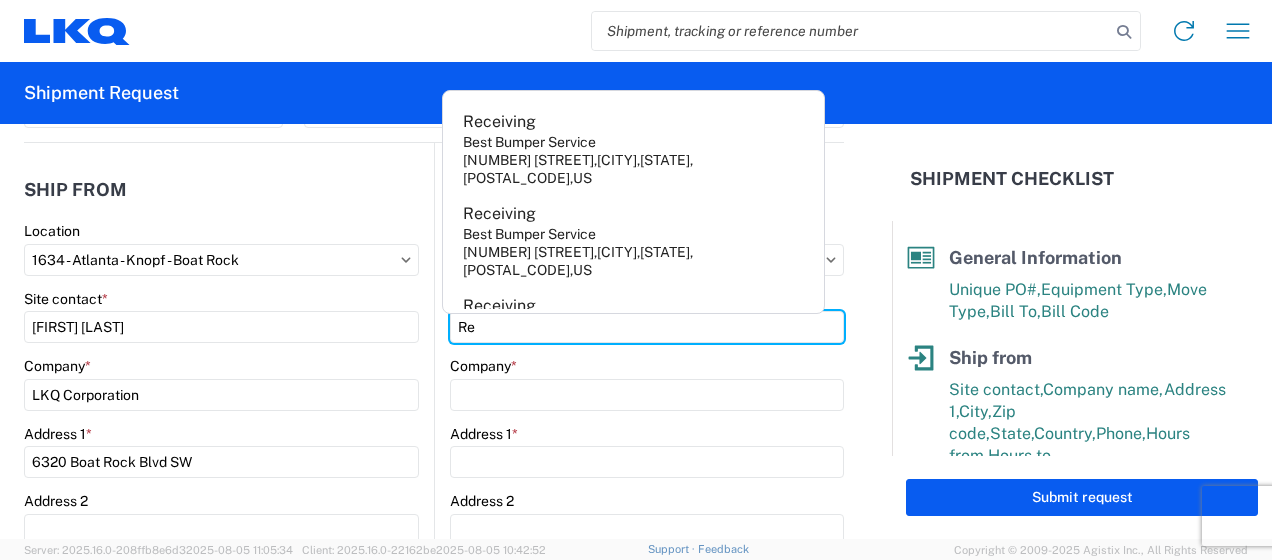 type on "R" 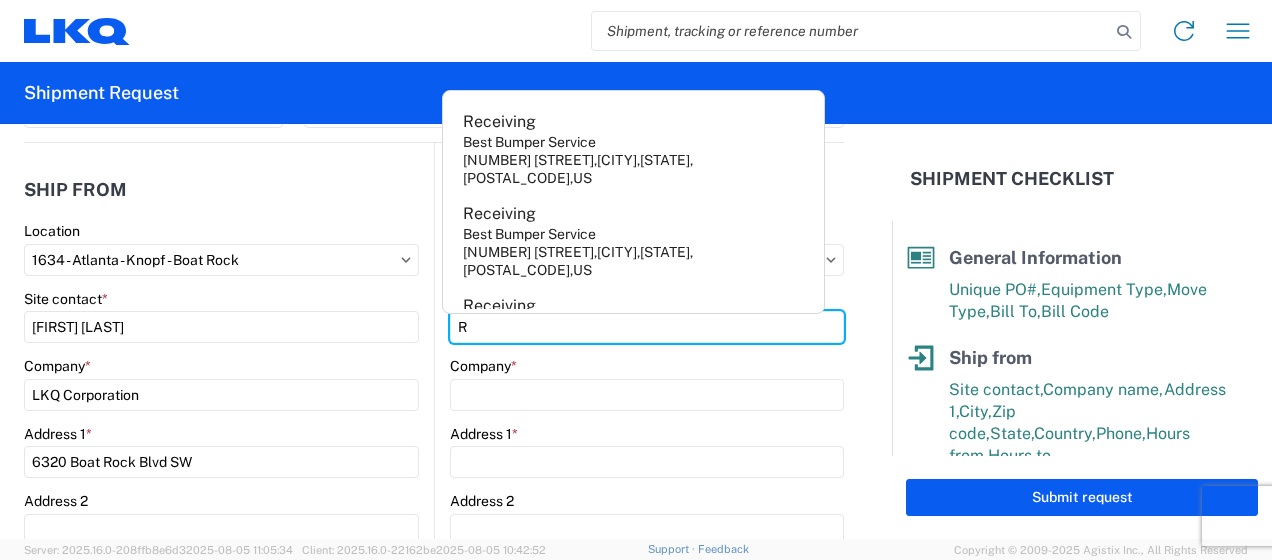 type 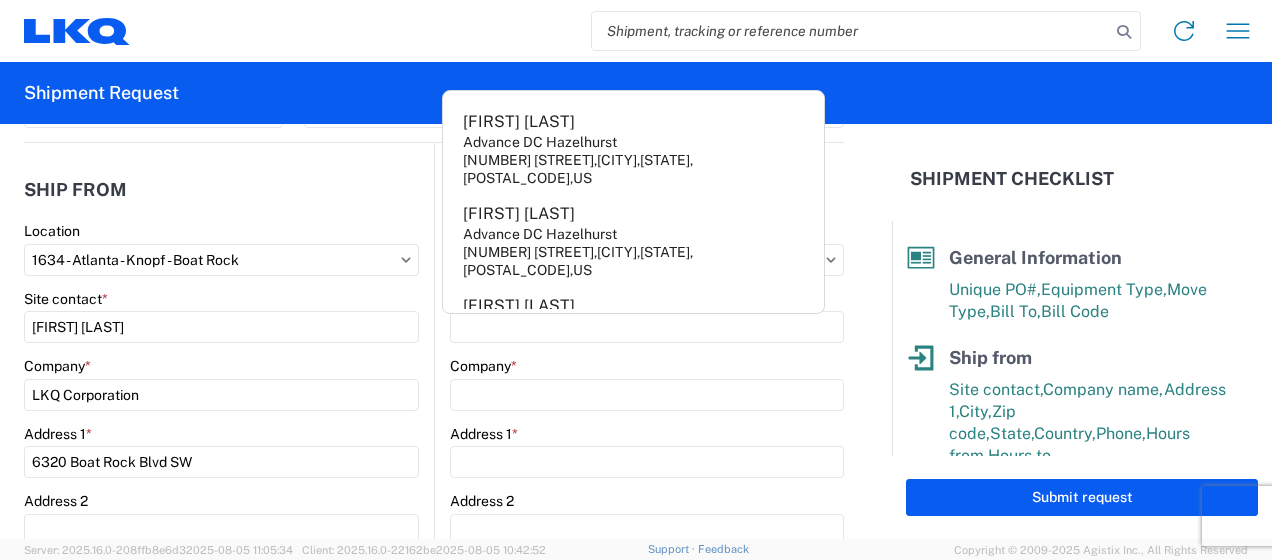 click on "Ship from" 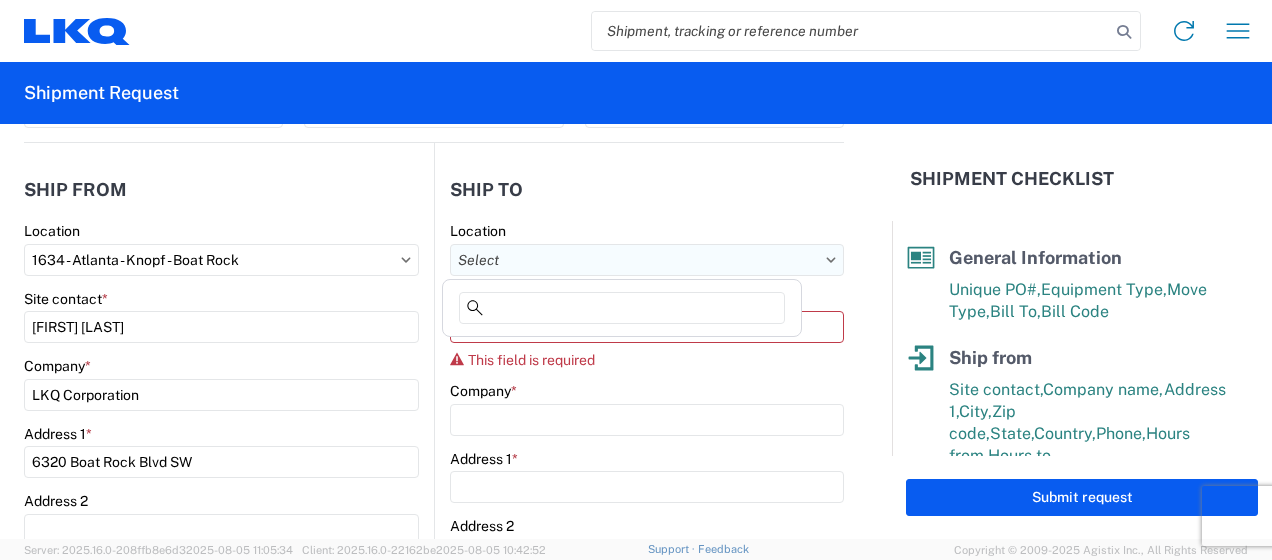 click on "Location" at bounding box center (647, 260) 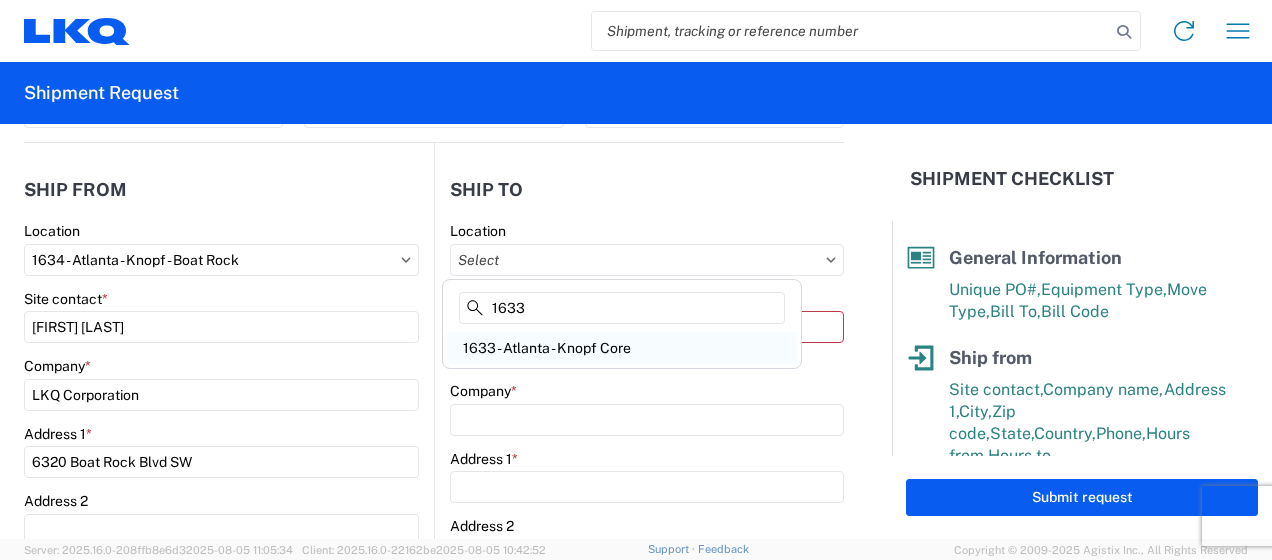 type on "1633" 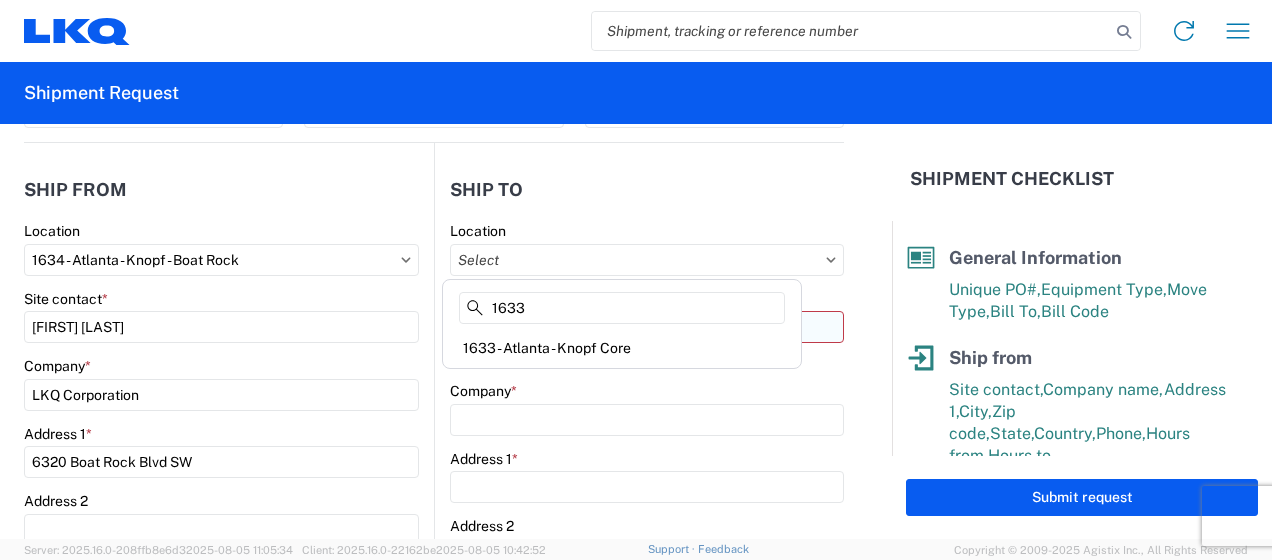 type on "1633 - Atlanta - Knopf Core" 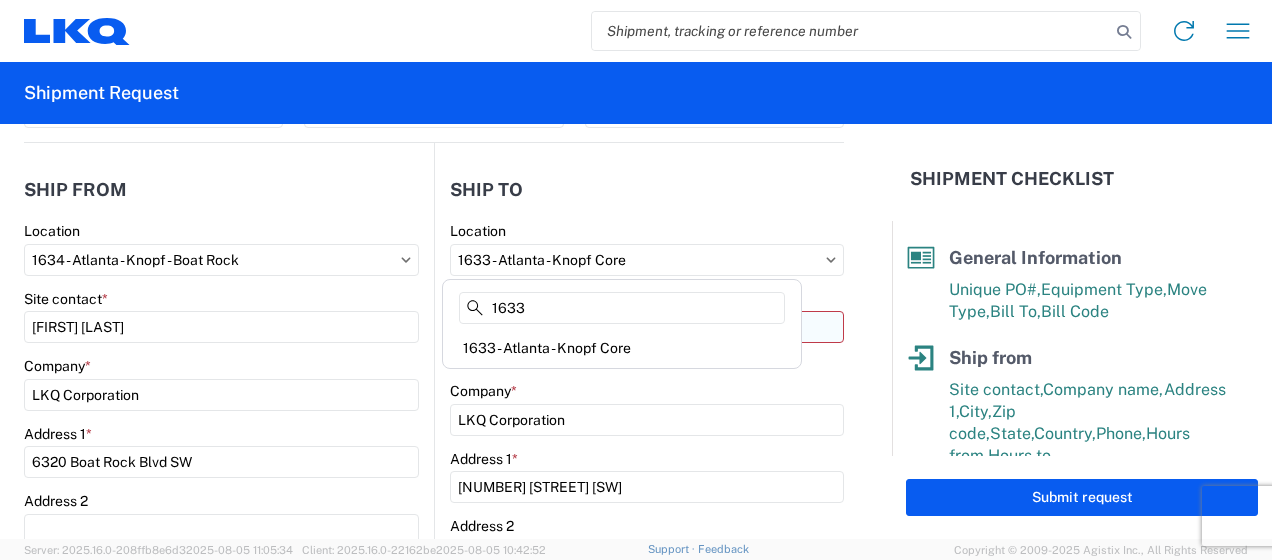 select on "US" 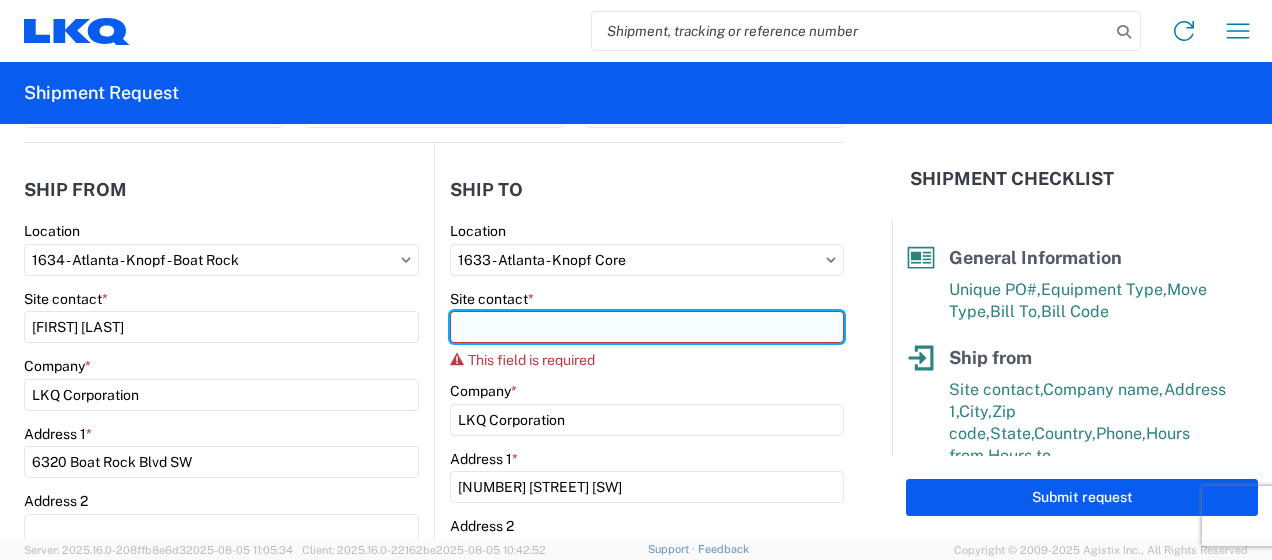 click on "Site contact  *" at bounding box center (647, 327) 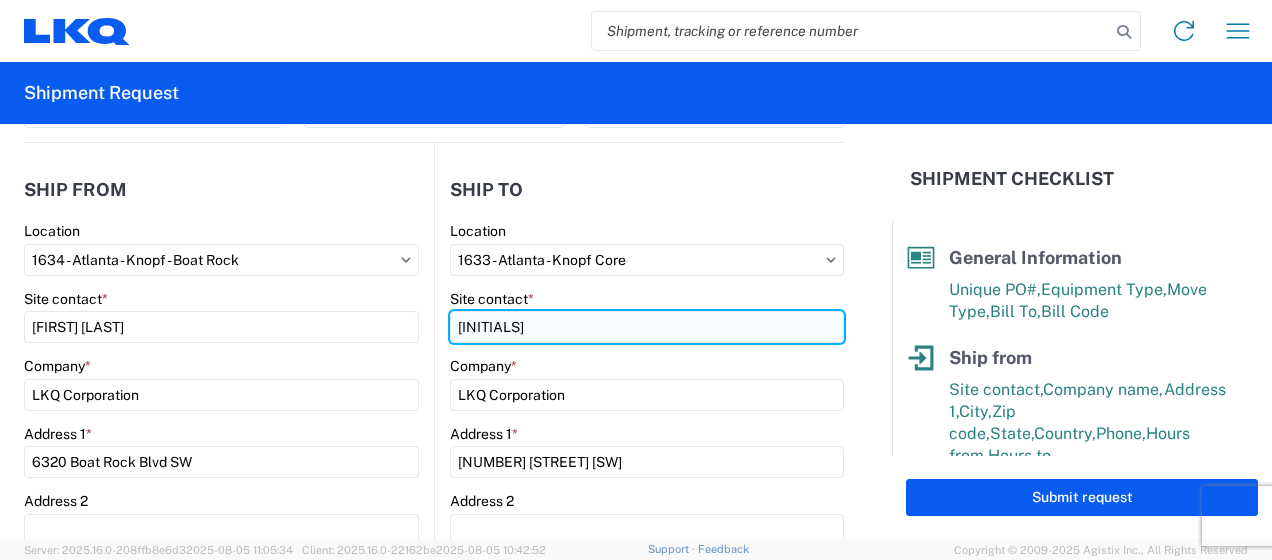 type on "r" 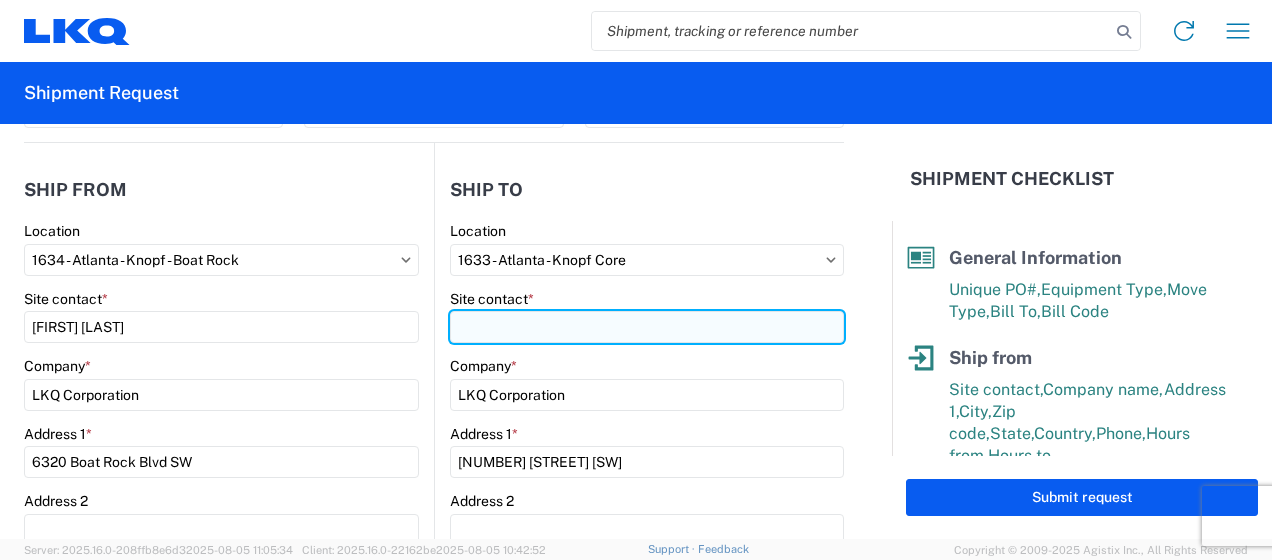 type on "r" 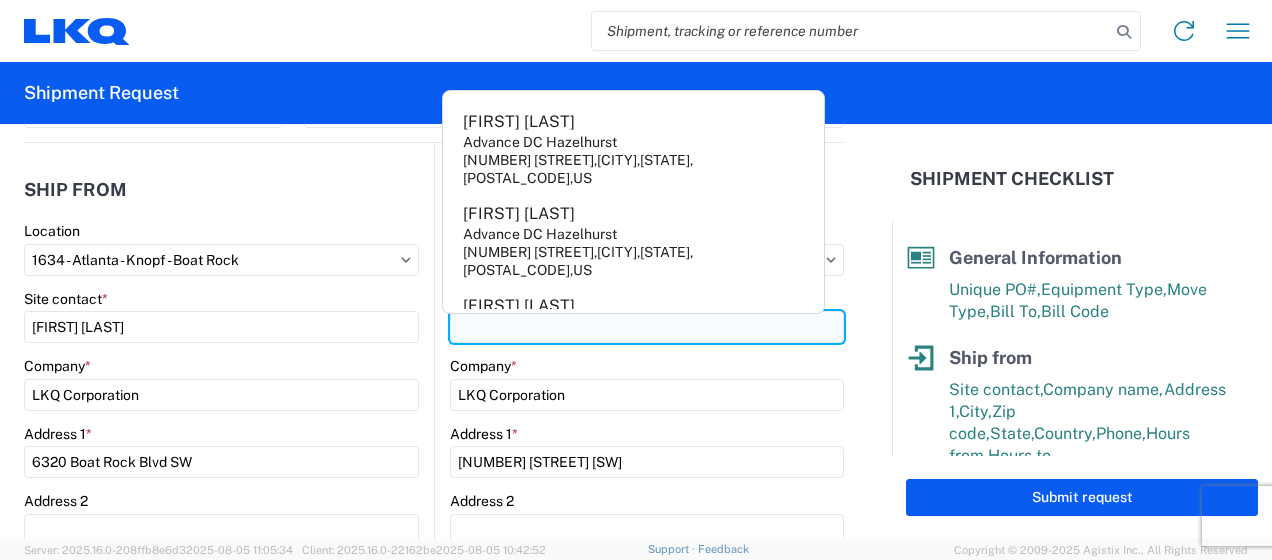 type on "r" 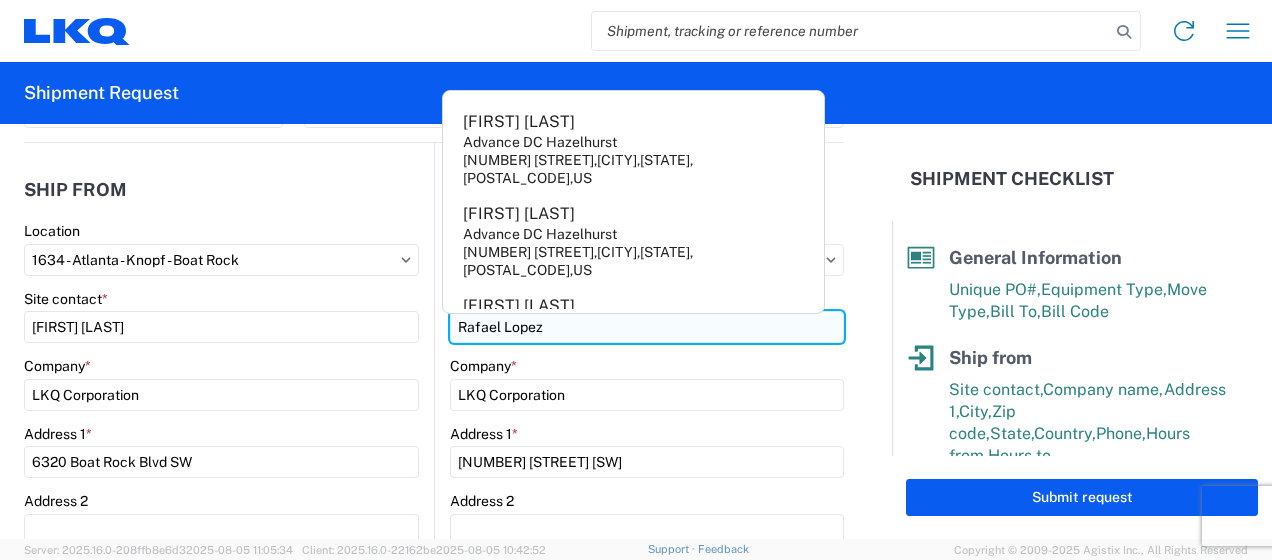 type on "Rafael Lopez" 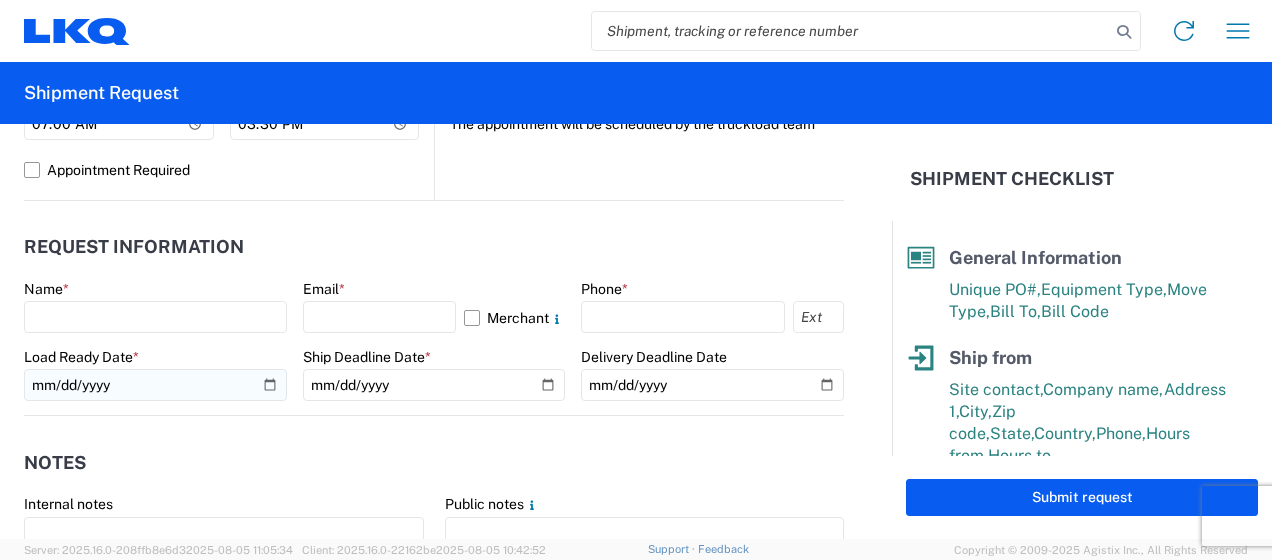scroll, scrollTop: 1035, scrollLeft: 0, axis: vertical 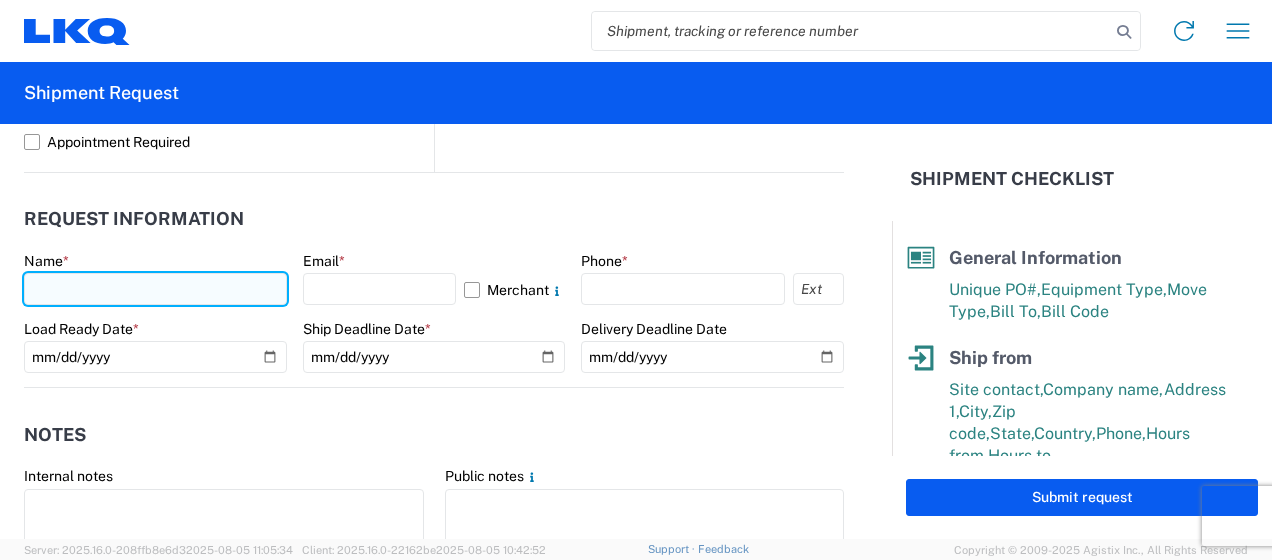 click 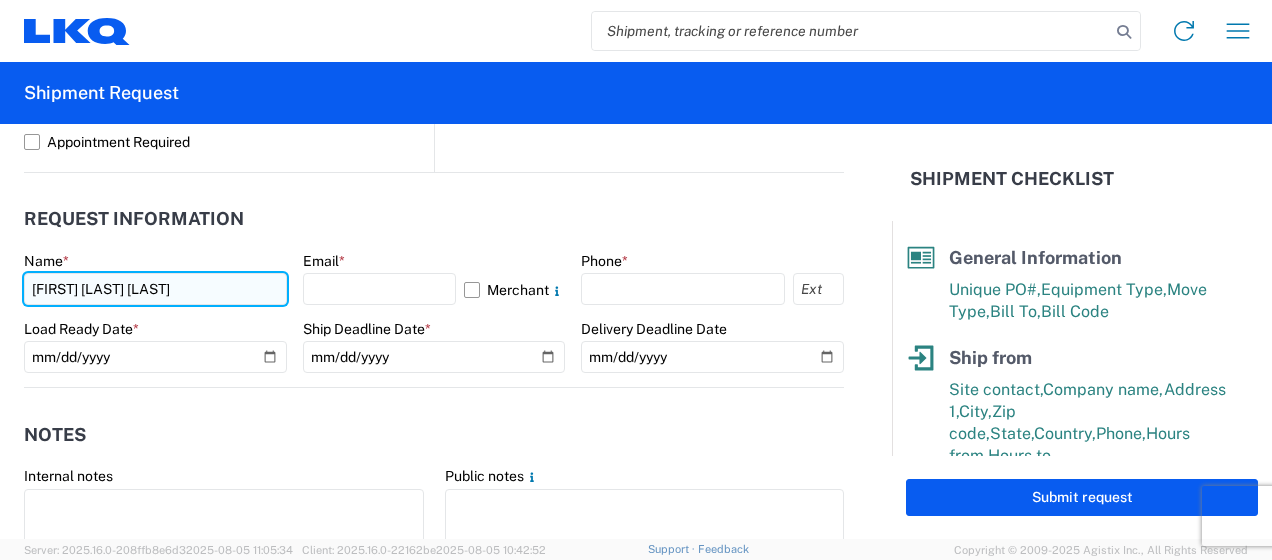 type on "[FIRST] [LAST] [LAST]" 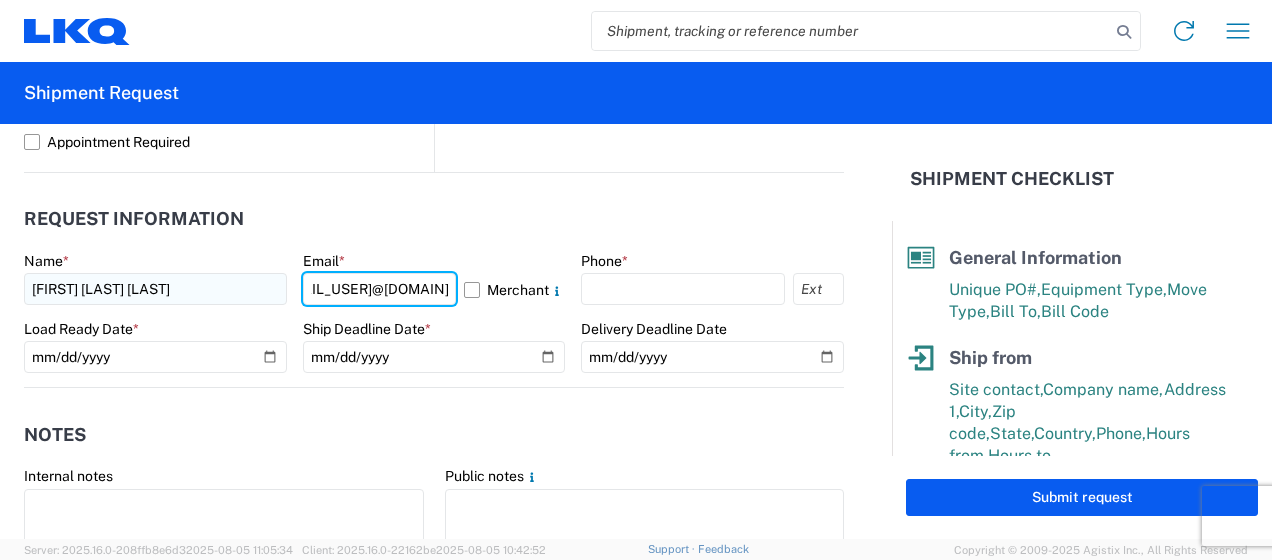 scroll, scrollTop: 0, scrollLeft: 45, axis: horizontal 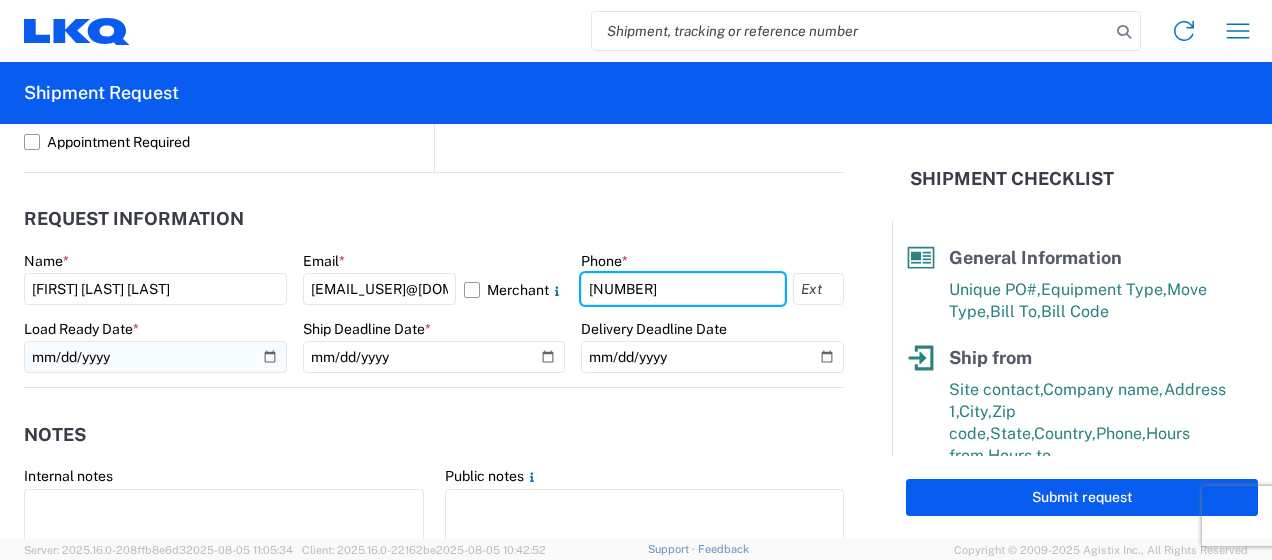 type on "[NUMBER]" 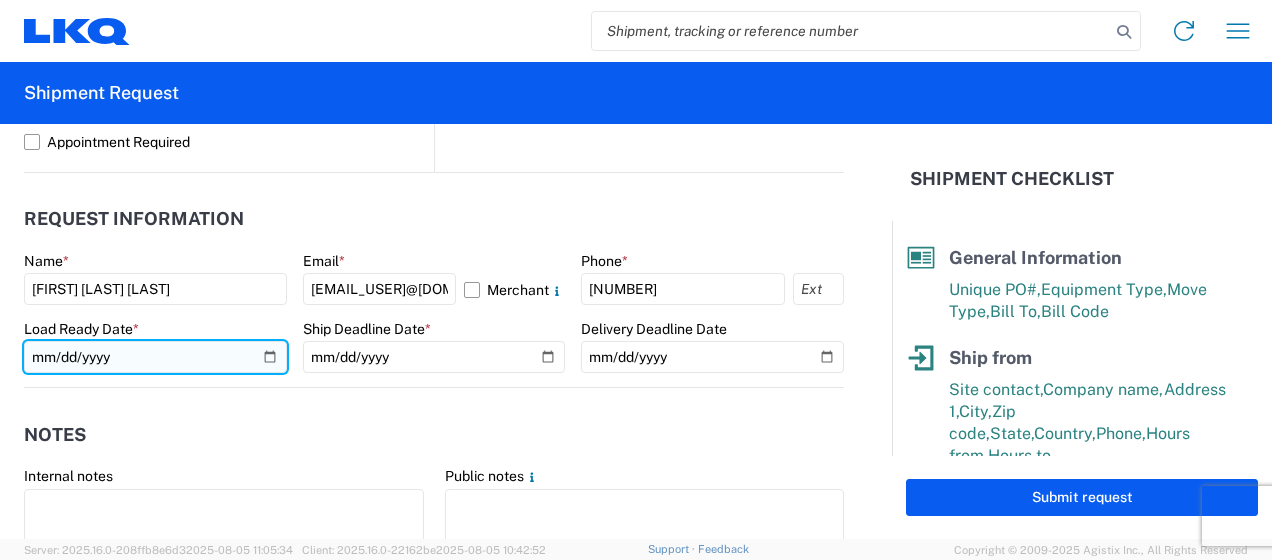 click 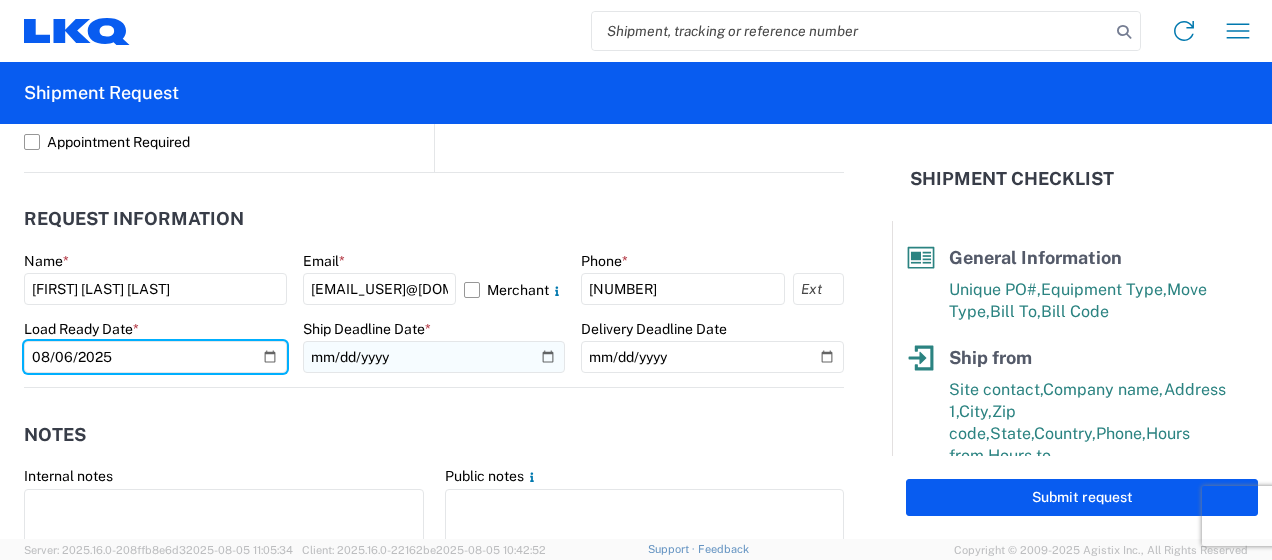 type on "2025-08-06" 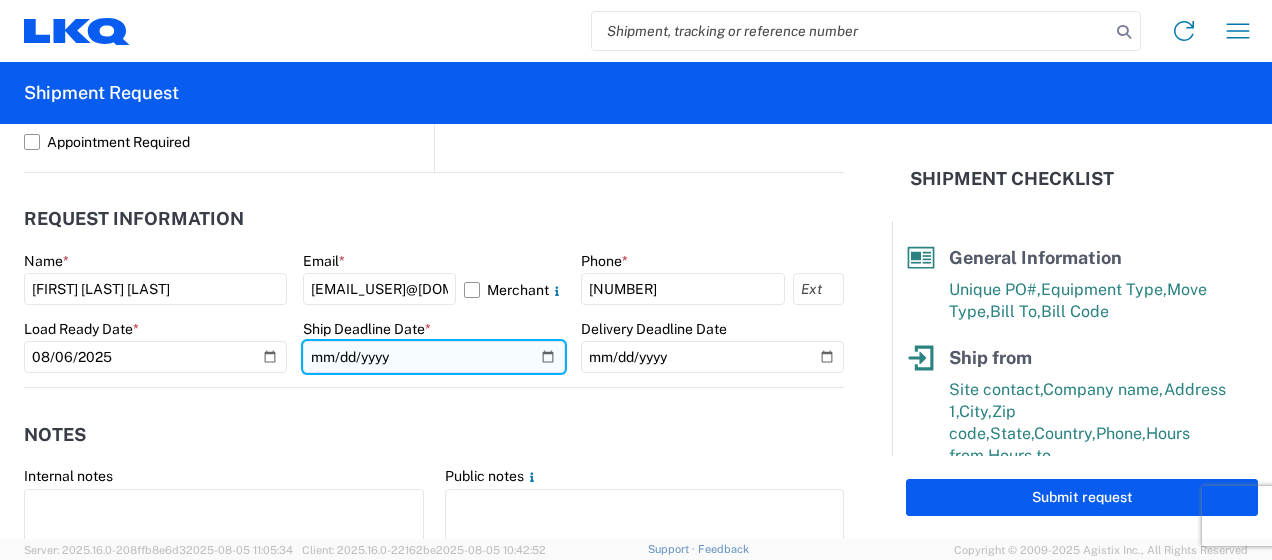 click 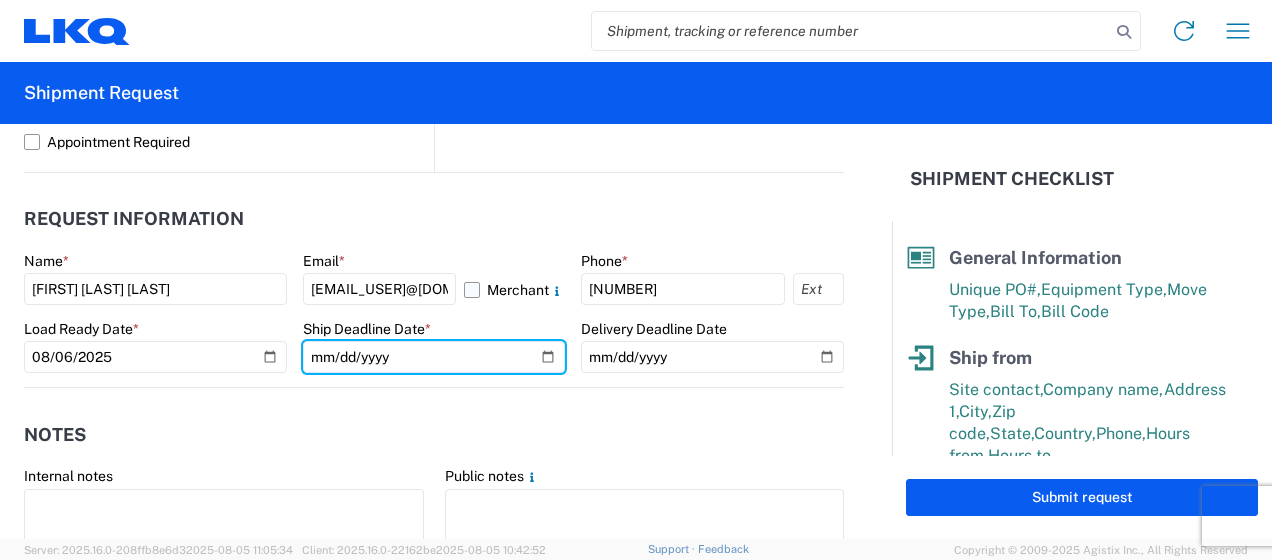 type on "2025-08-06" 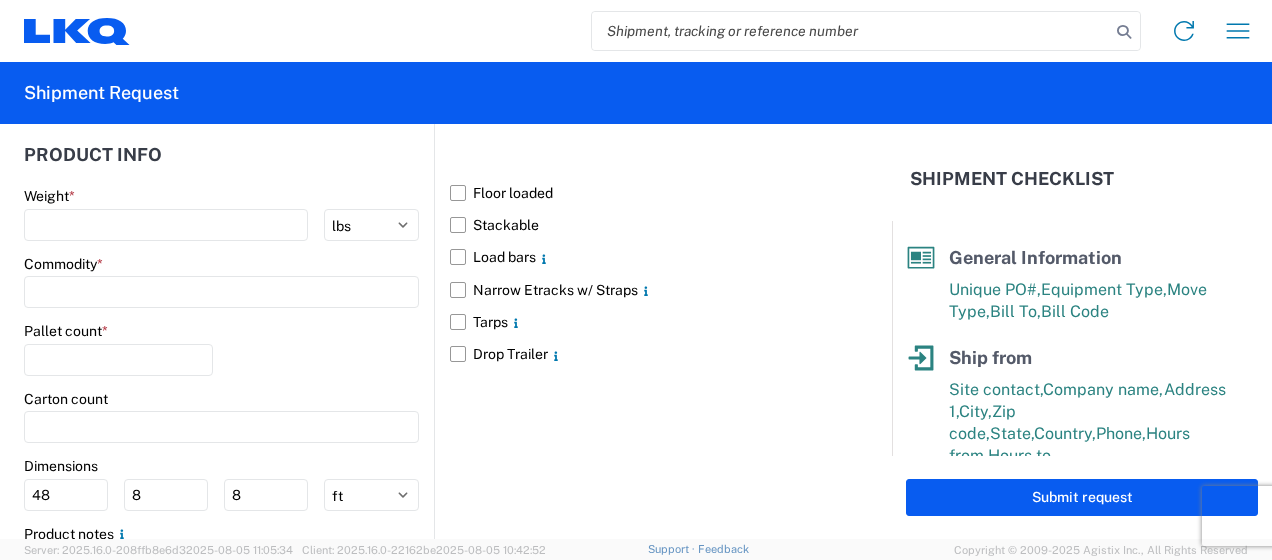 scroll, scrollTop: 1868, scrollLeft: 0, axis: vertical 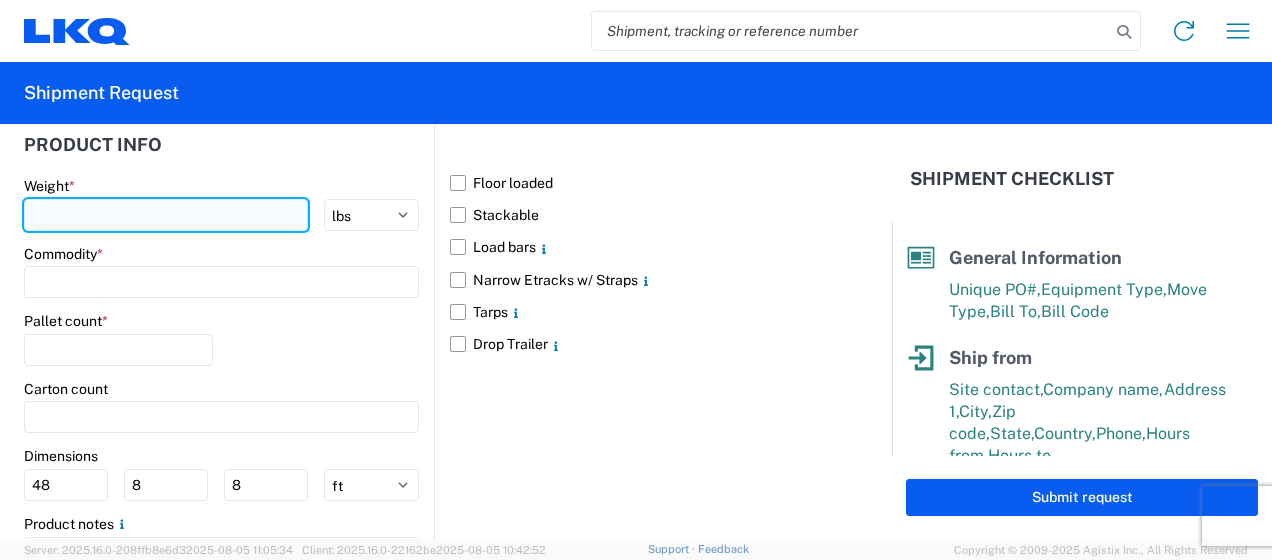 click 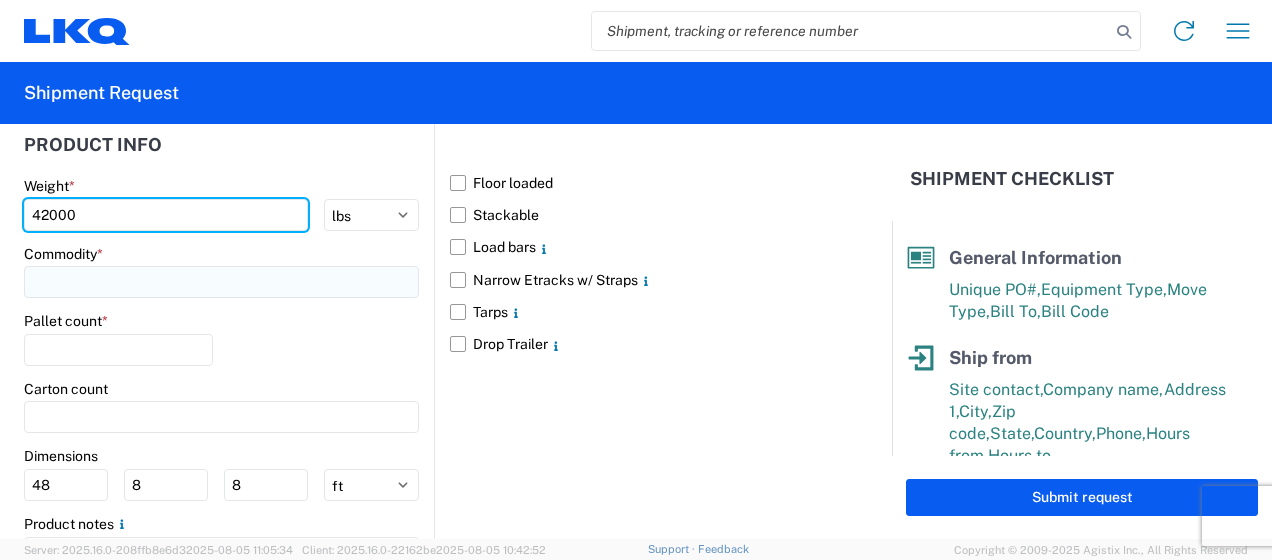 type on "42000" 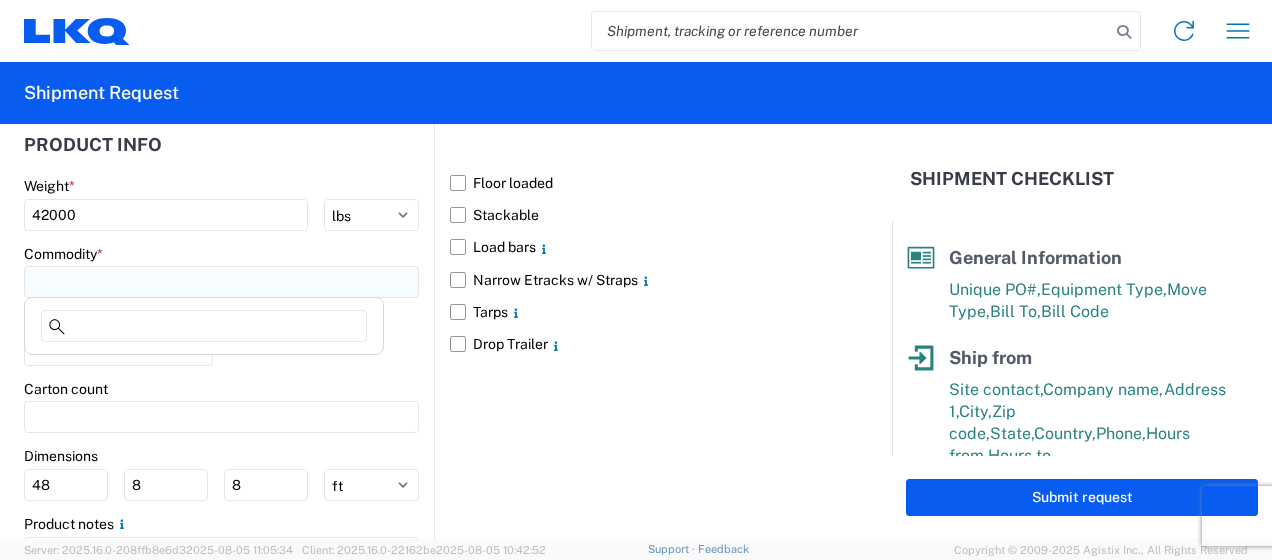 click 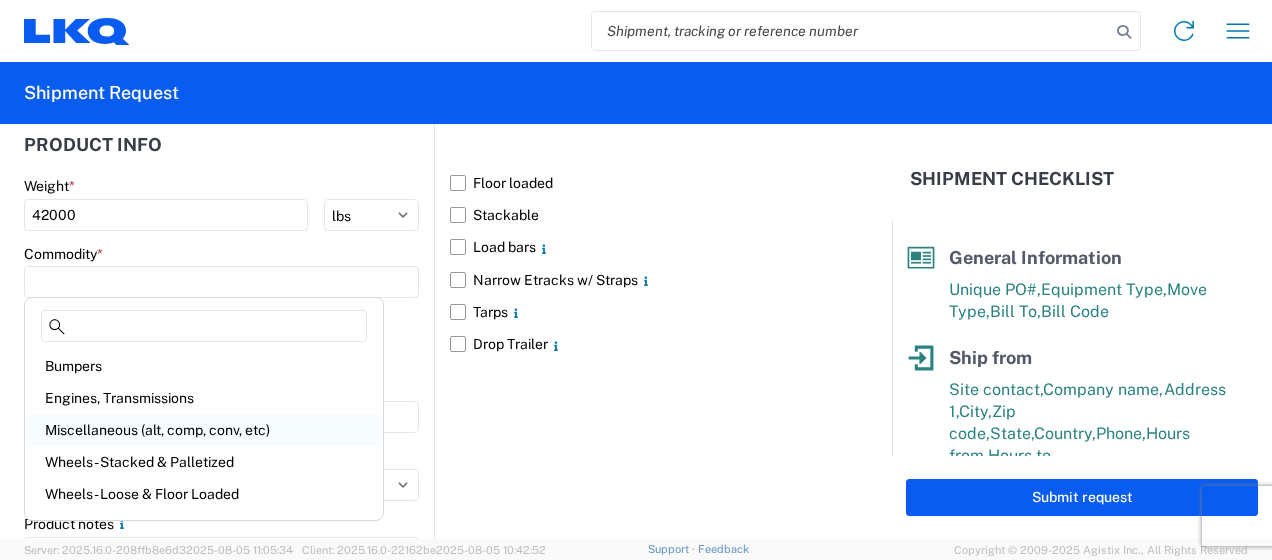 click on "Miscellaneous (alt, comp, conv, etc)" 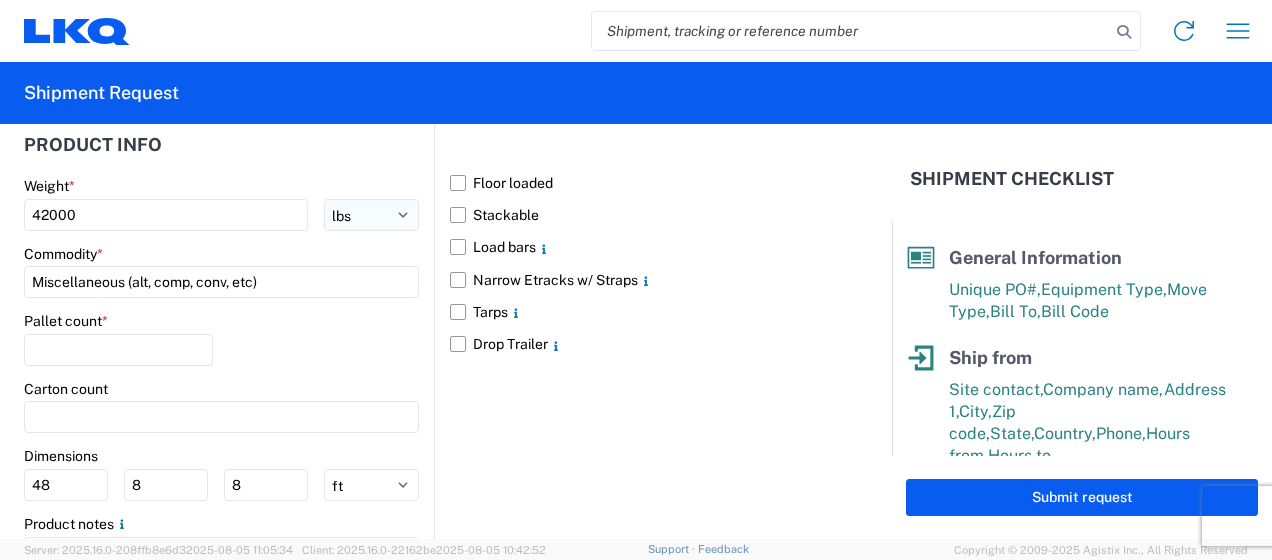 drag, startPoint x: 452, startPoint y: 179, endPoint x: 348, endPoint y: 222, distance: 112.53888 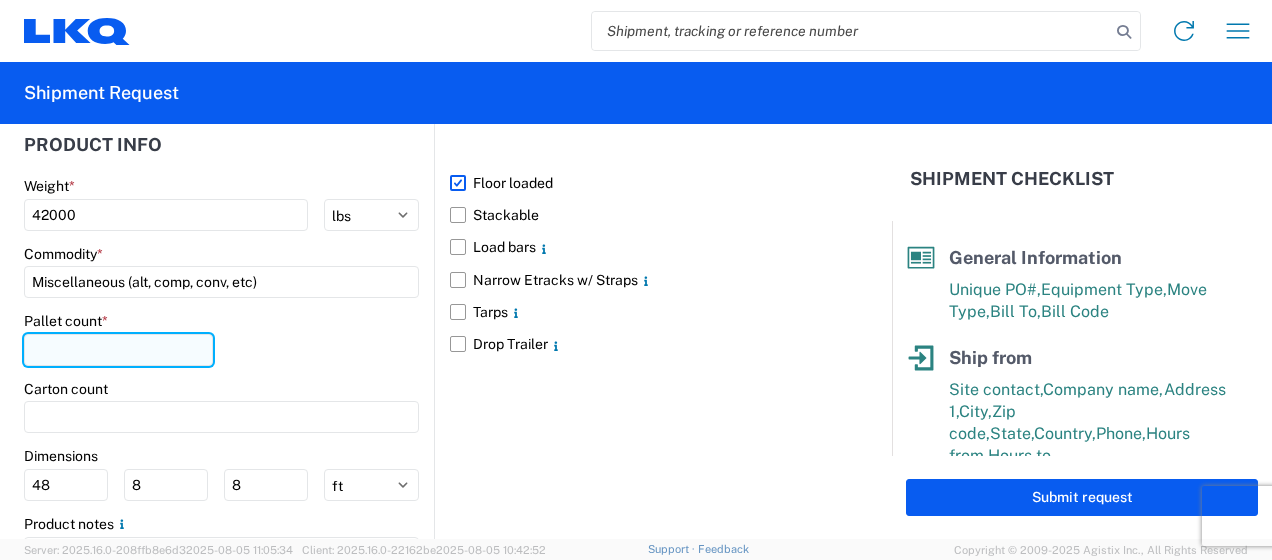 click 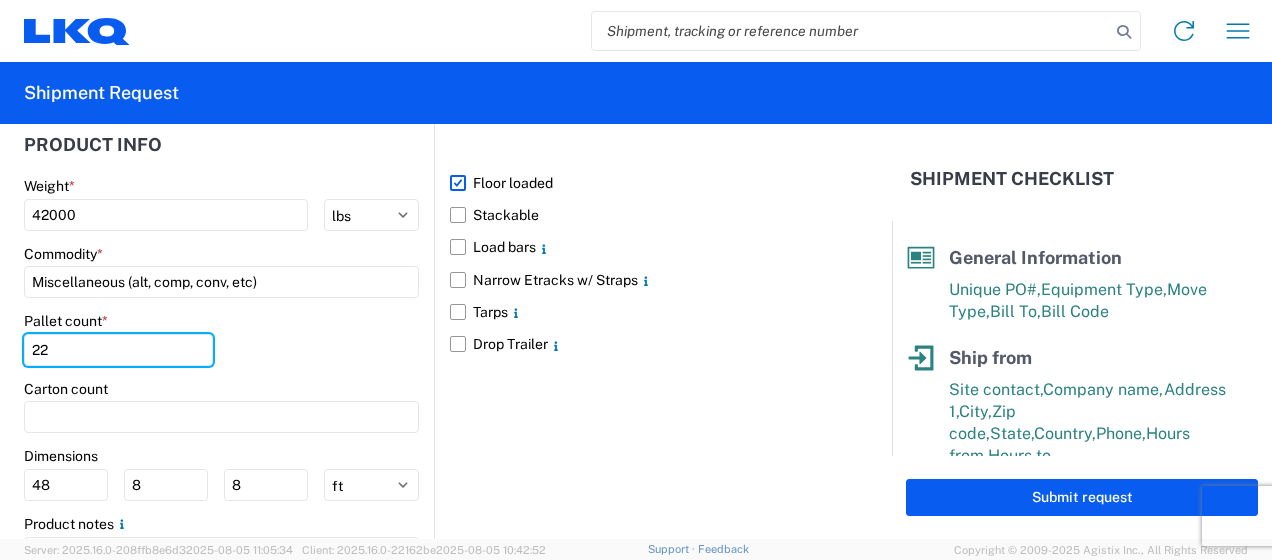 scroll, scrollTop: 1977, scrollLeft: 0, axis: vertical 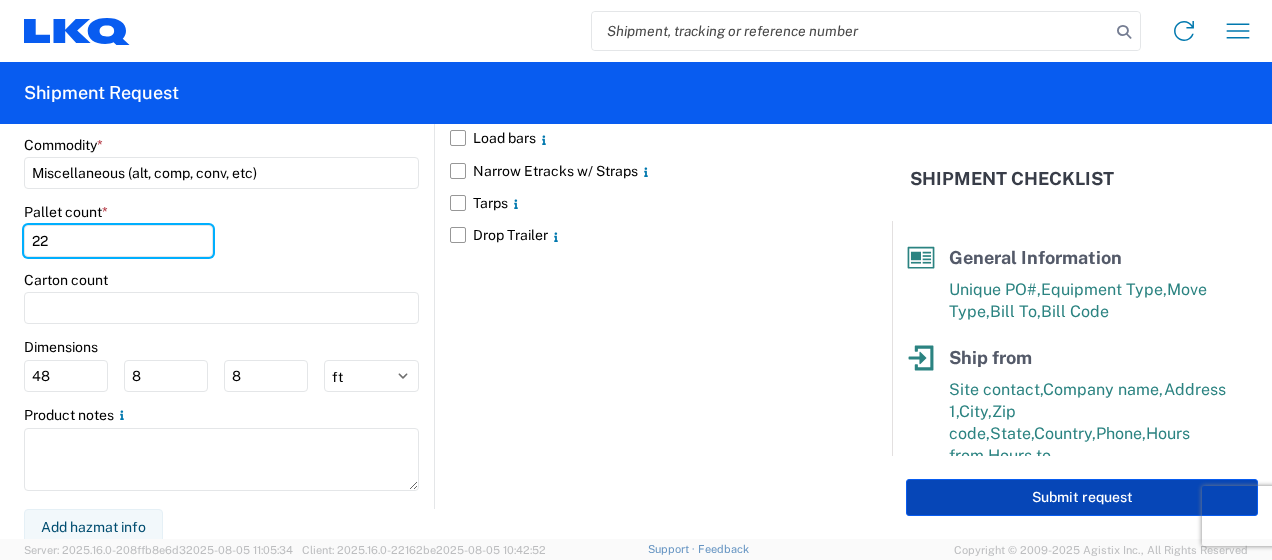 type on "22" 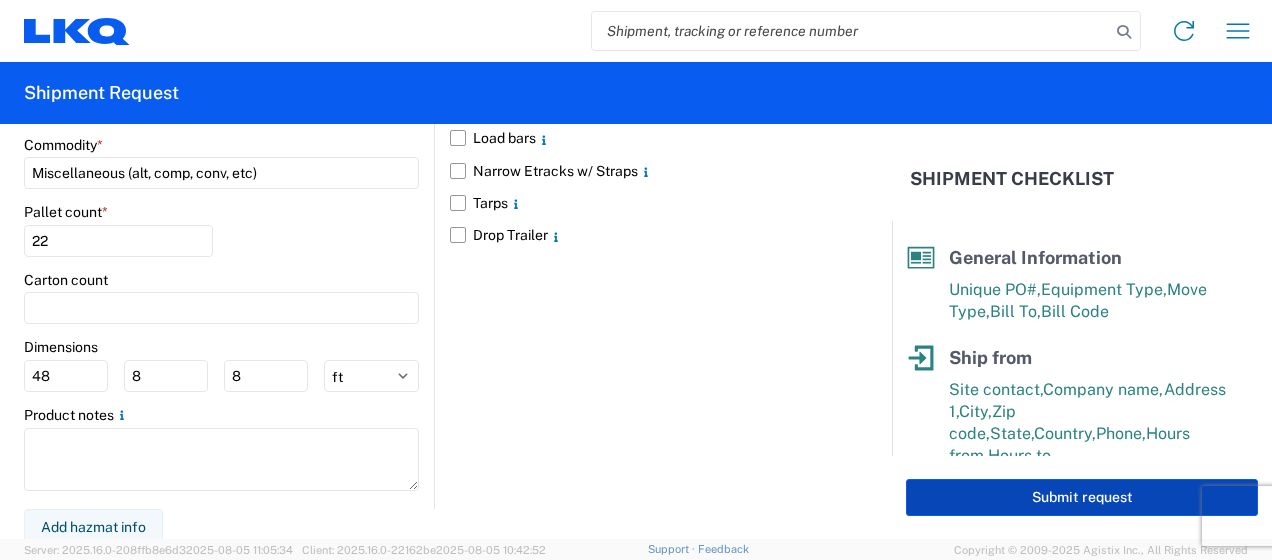 click on "Submit request" 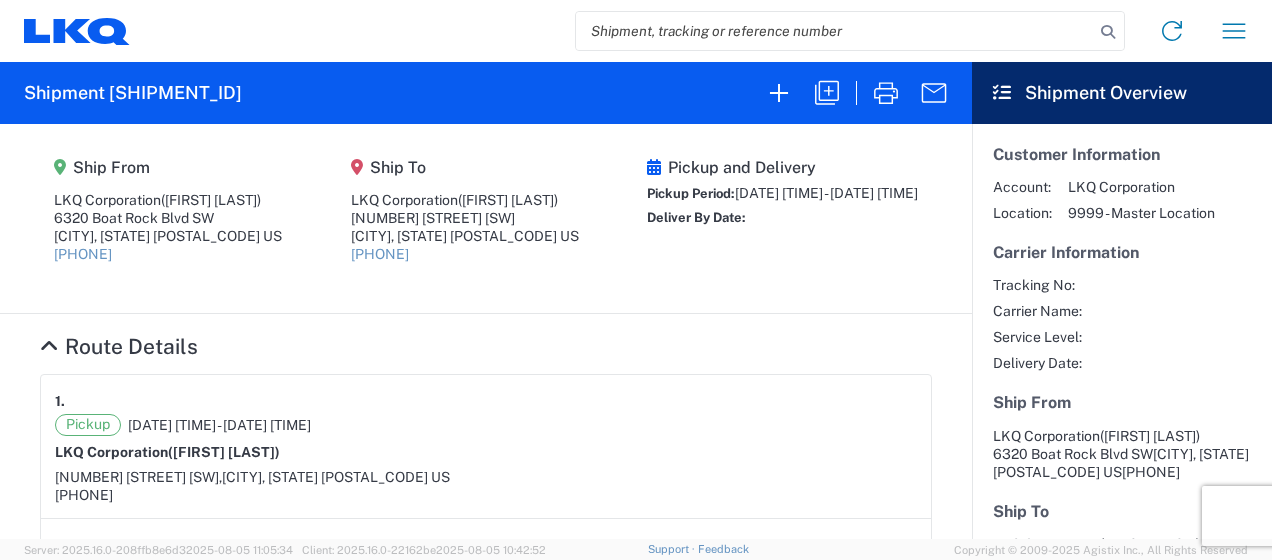 scroll, scrollTop: 666, scrollLeft: 0, axis: vertical 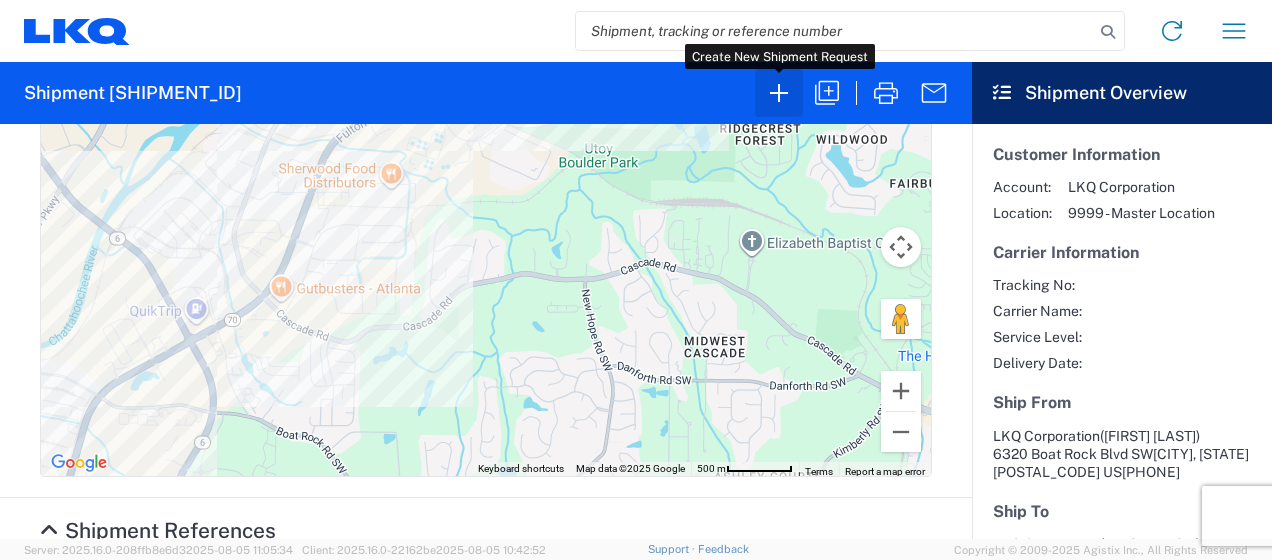 click 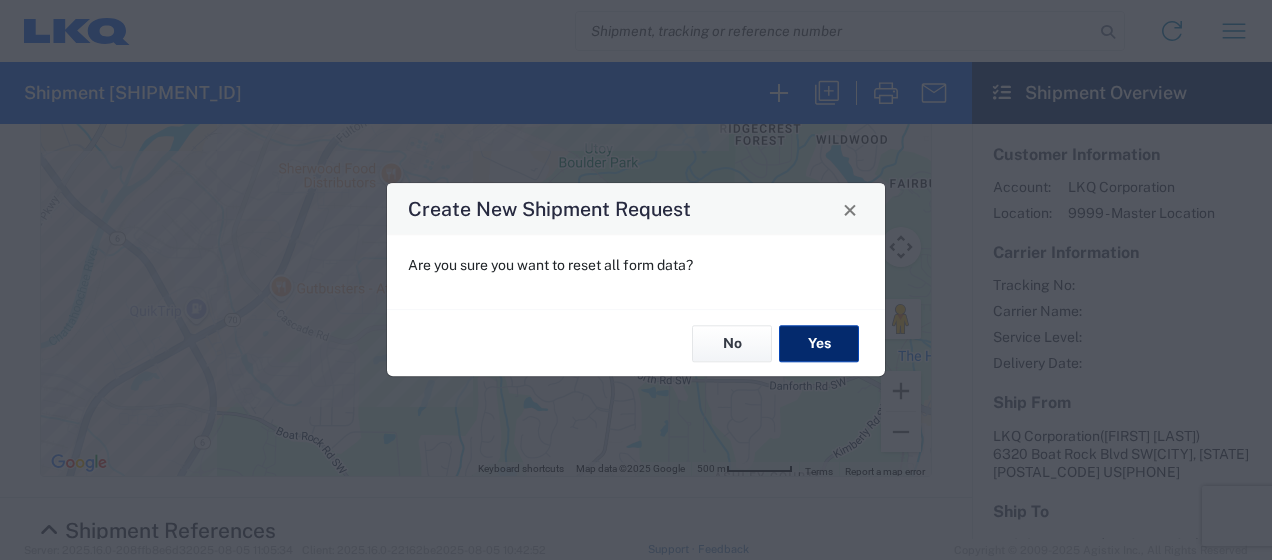 click on "Yes" 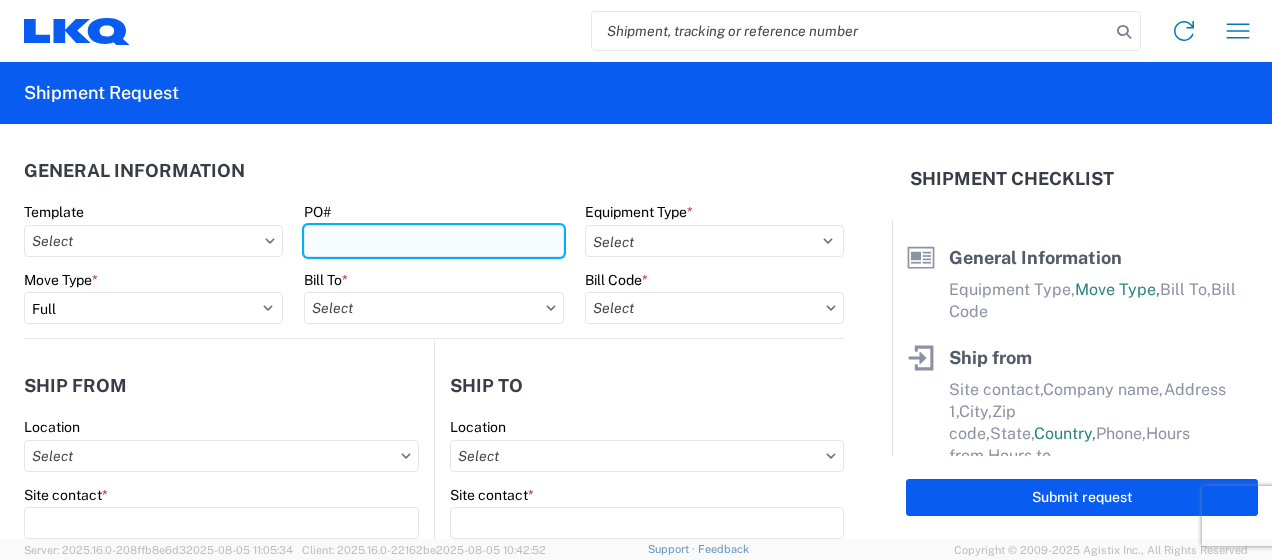 drag, startPoint x: 374, startPoint y: 232, endPoint x: 386, endPoint y: 233, distance: 12.0415945 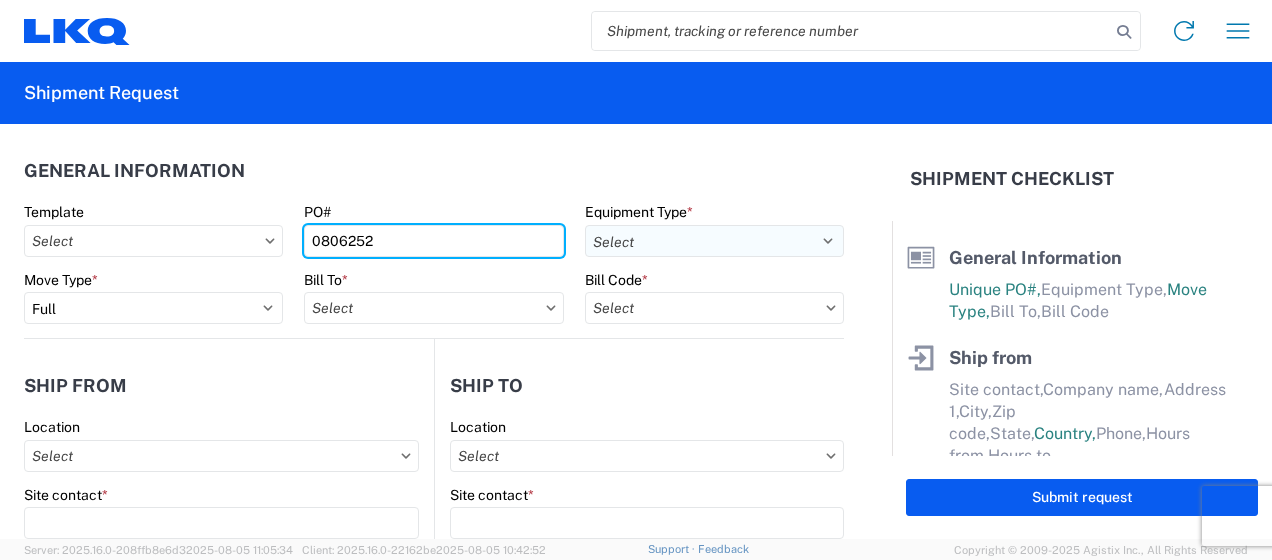 type on "0806252" 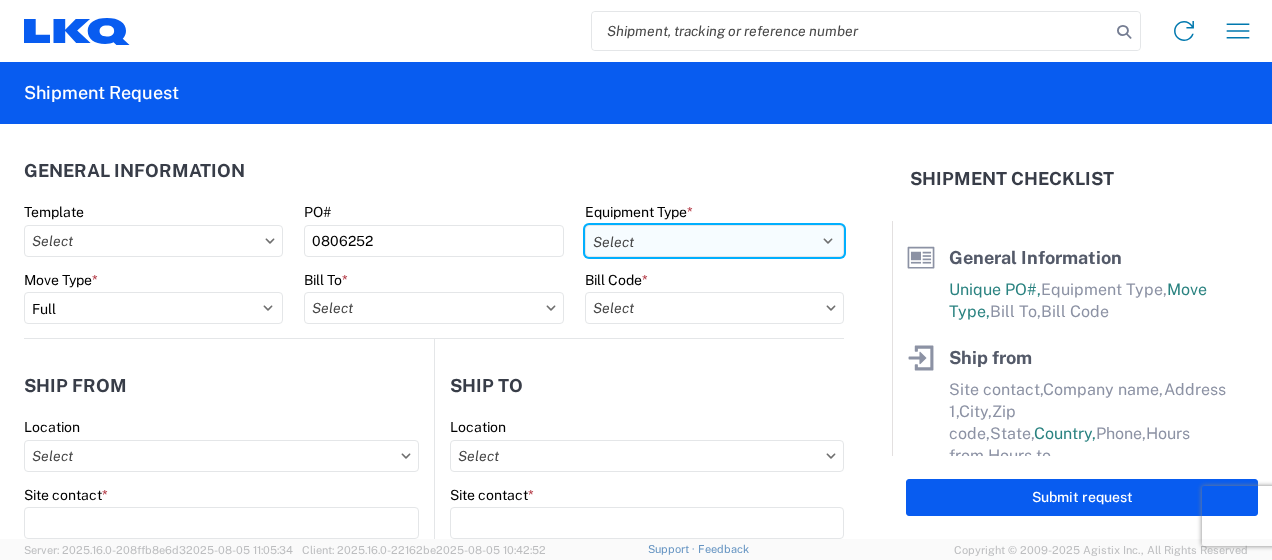 click on "Select 53’ Dry Van Flatbed Dropdeck (van) Lowboy (flatbed) Rail" at bounding box center [714, 241] 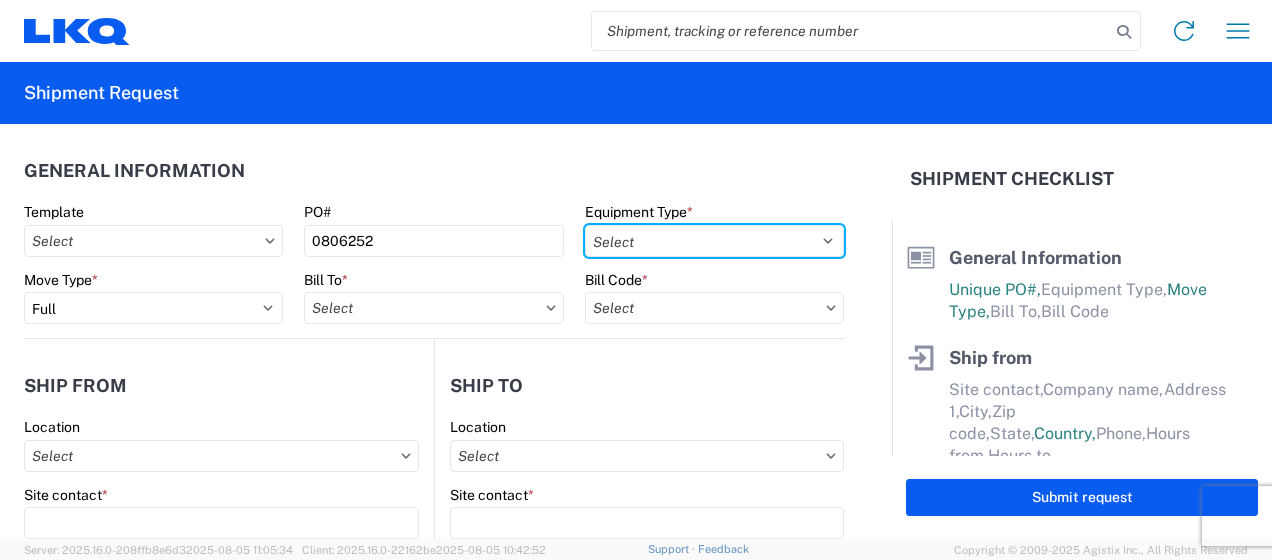 click on "Select 53’ Dry Van Flatbed Dropdeck (van) Lowboy (flatbed) Rail" at bounding box center (714, 241) 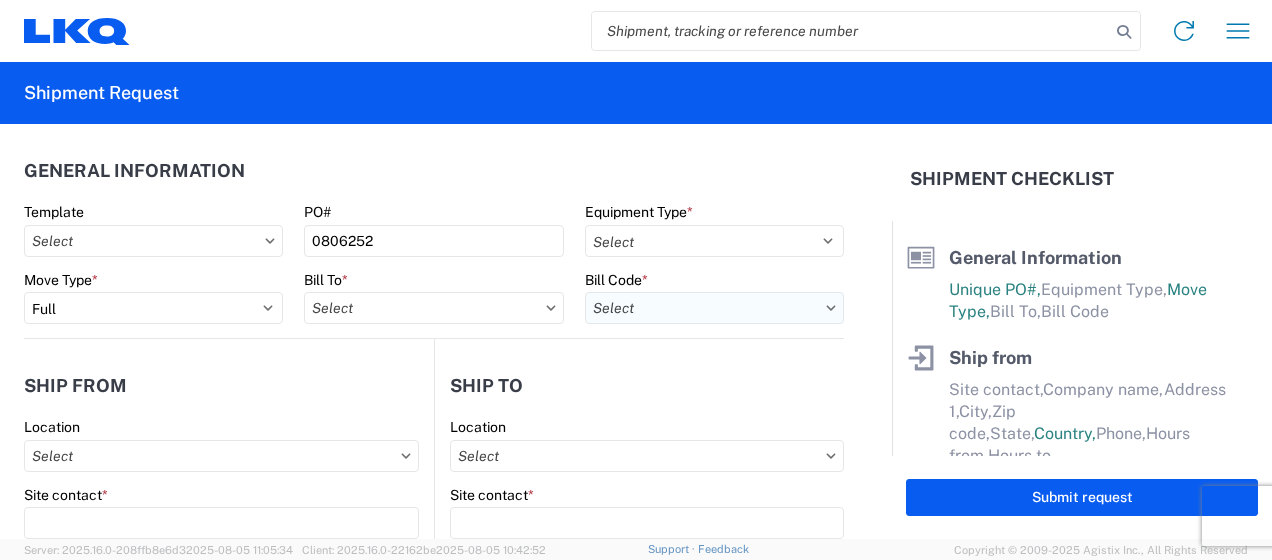 click on "Template PO# [DATE] Equipment Type * Select 53’ Dry Van Flatbed Dropdeck (van) Lowboy (flatbed) Rail Move Type * Select Full Partial TL Bill To * Bill Code *" 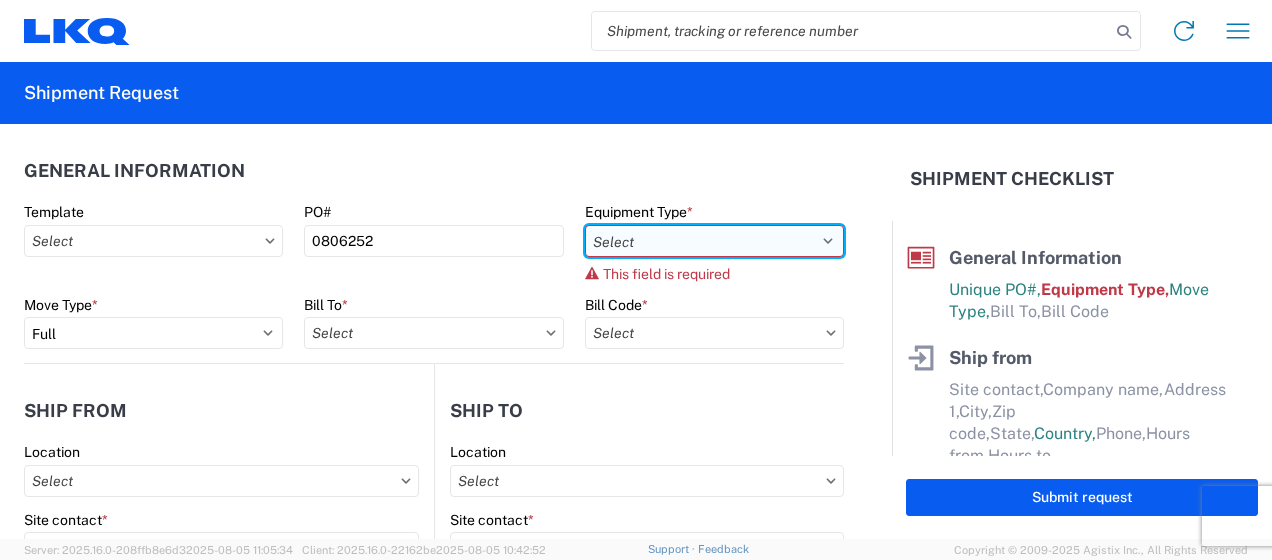 click on "Select 53’ Dry Van Flatbed Dropdeck (van) Lowboy (flatbed) Rail" at bounding box center (714, 241) 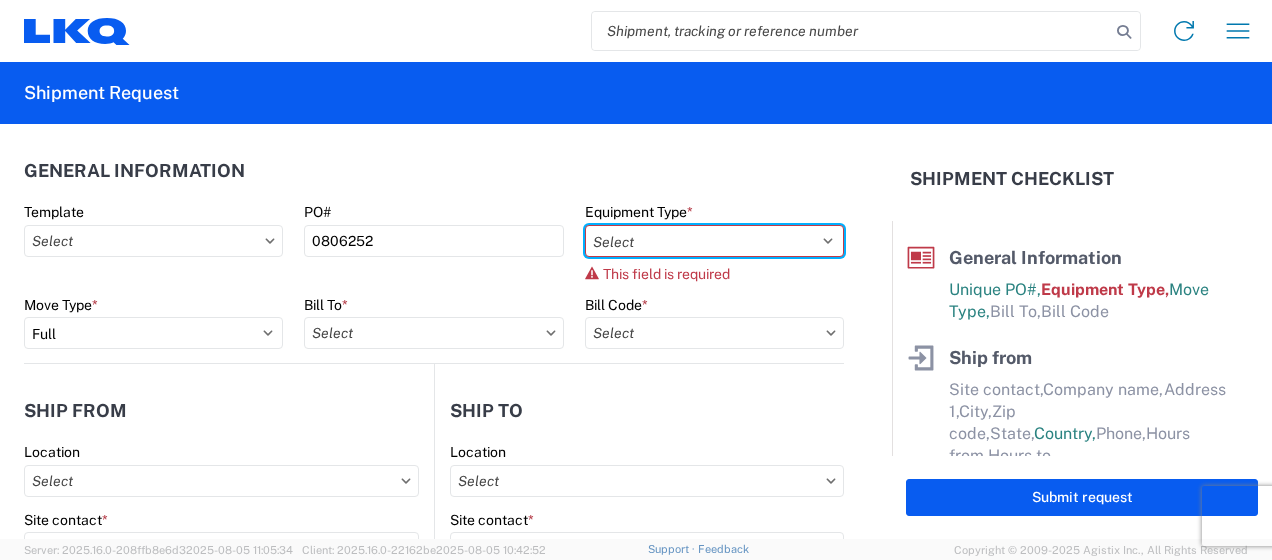select on "STDV" 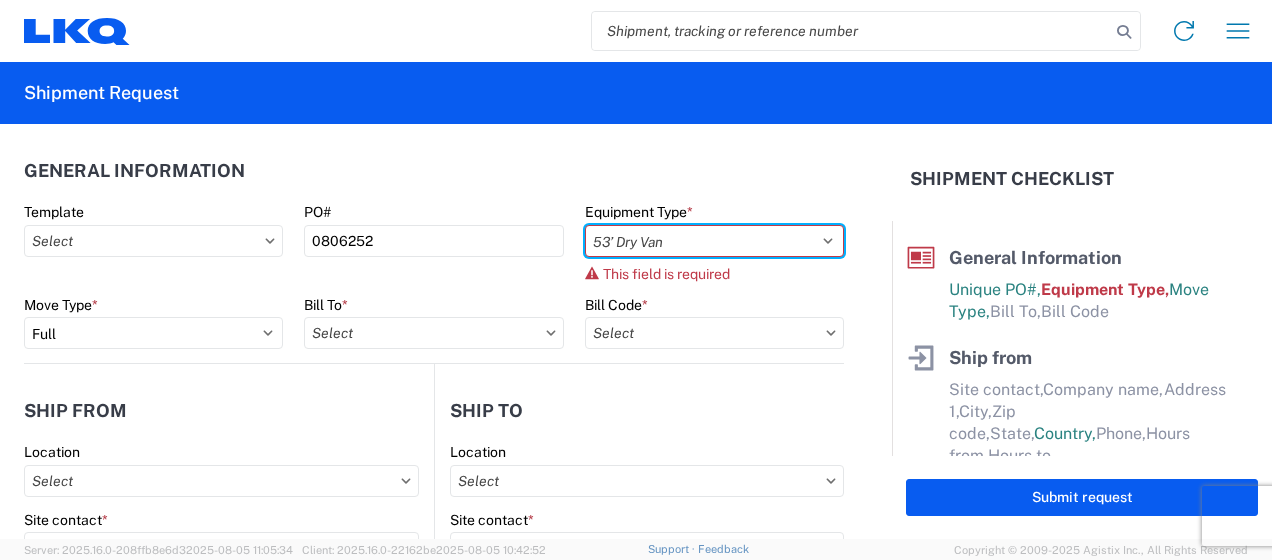 click on "Select 53’ Dry Van Flatbed Dropdeck (van) Lowboy (flatbed) Rail" at bounding box center (714, 241) 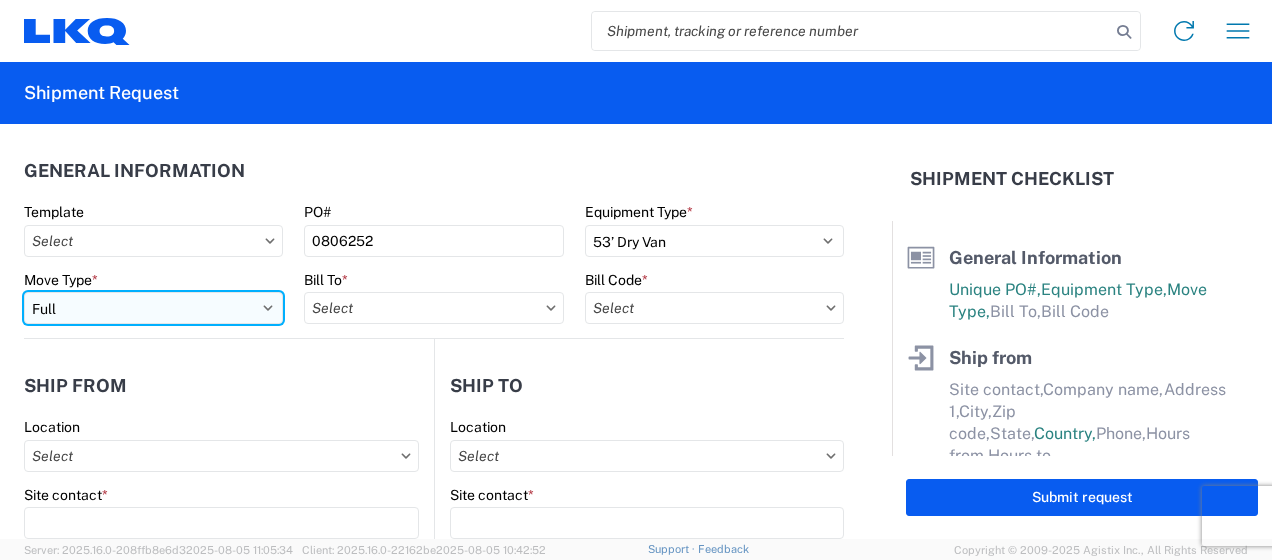 click on "Select Full Partial TL" at bounding box center [153, 308] 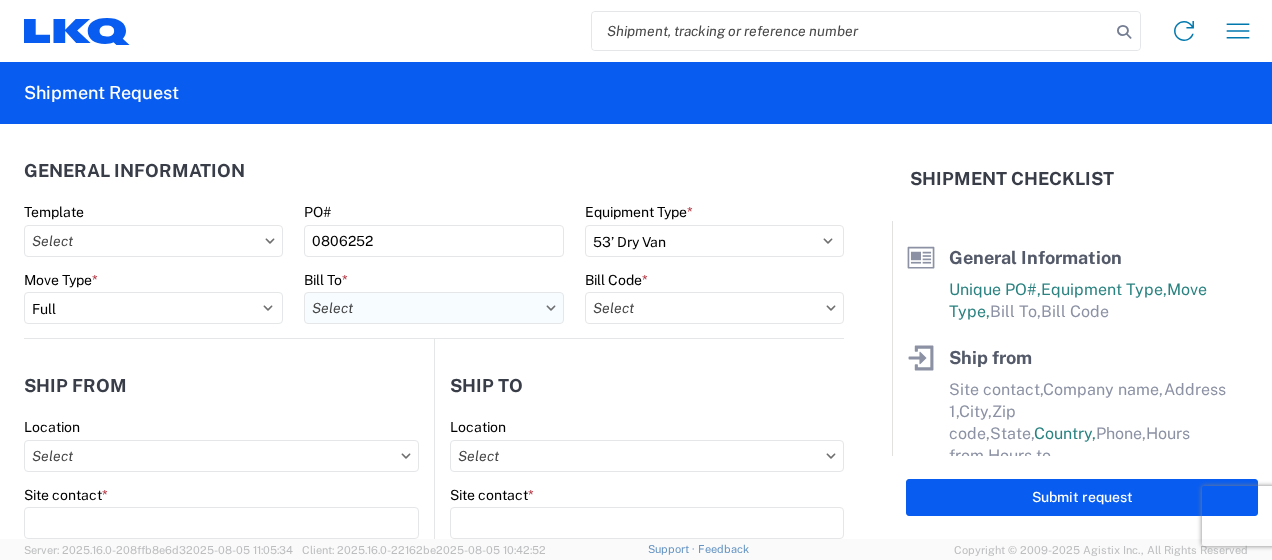 click on "Bill To  *" at bounding box center (433, 308) 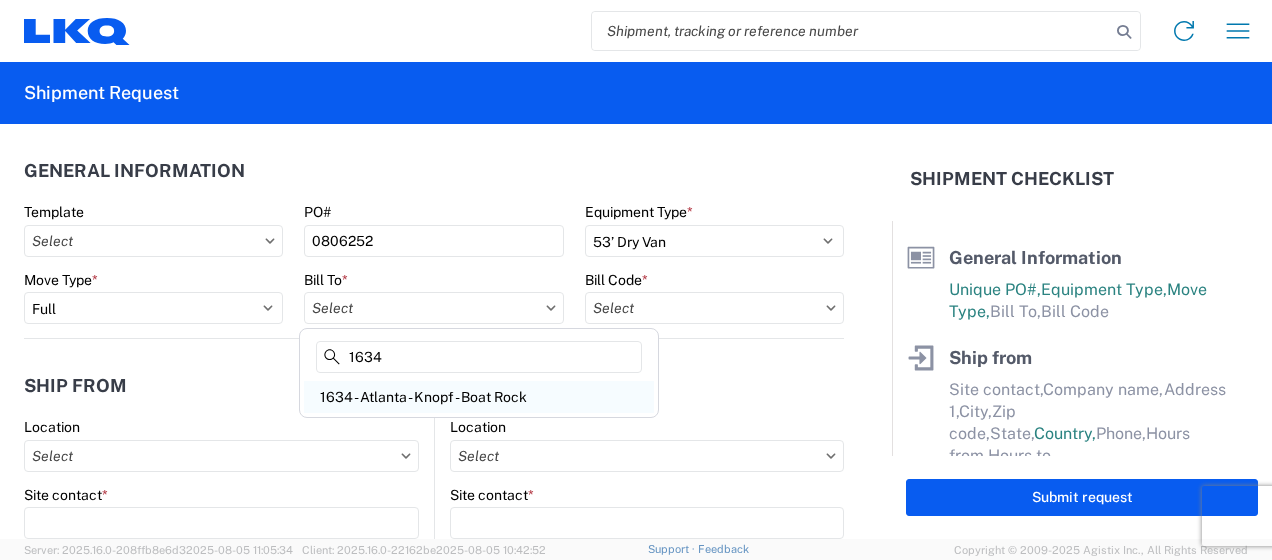 type on "1634" 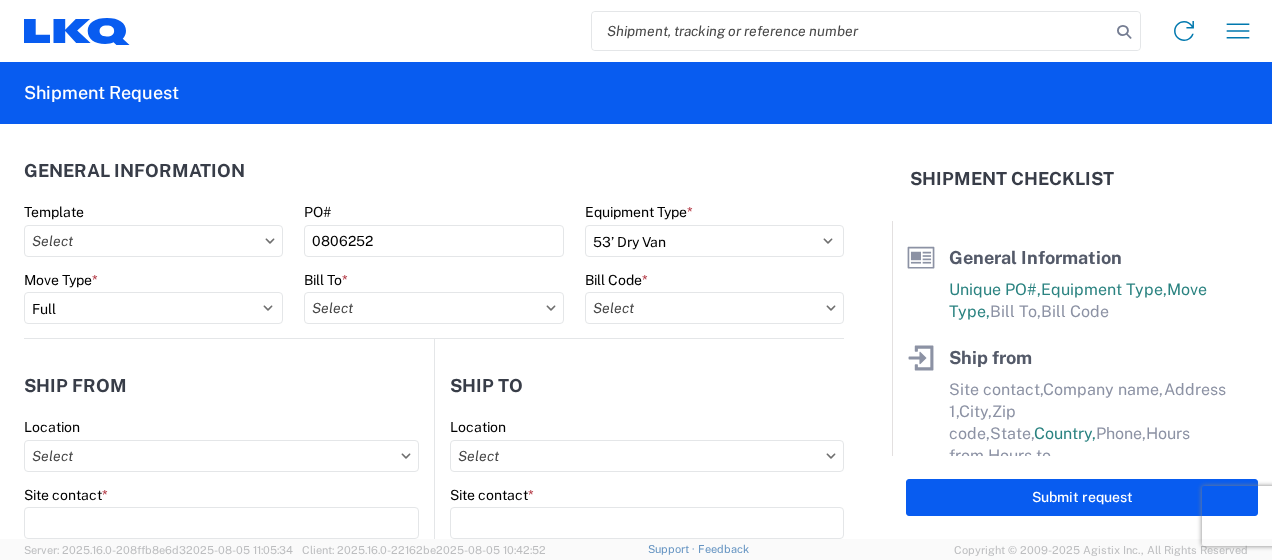 type on "1634 - Atlanta - Knopf - Boat Rock" 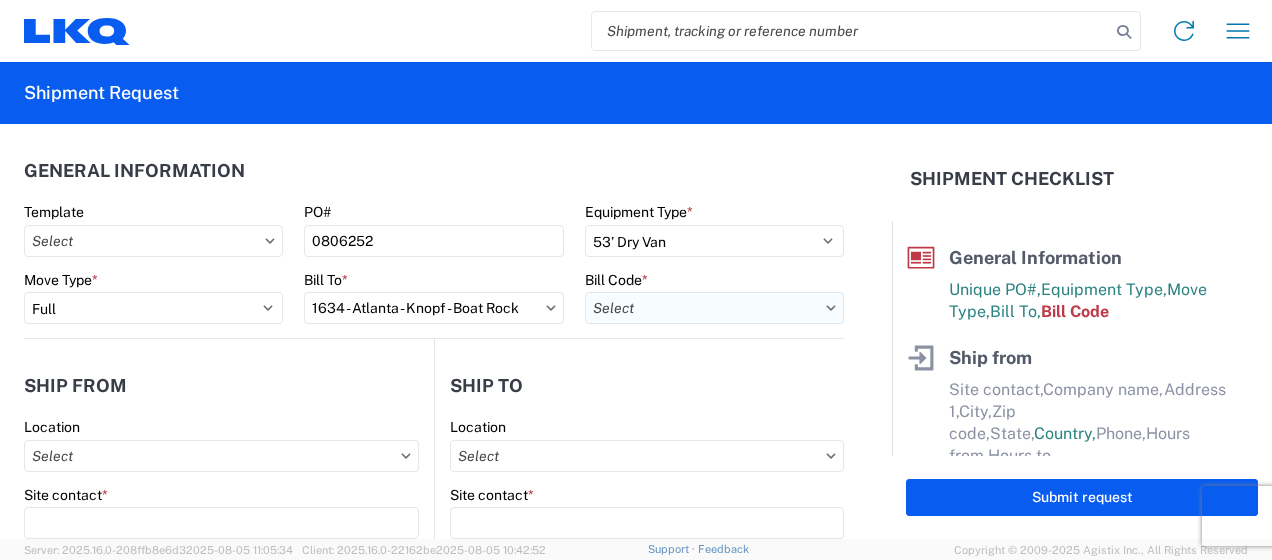 click on "Bill Code  *" at bounding box center [714, 308] 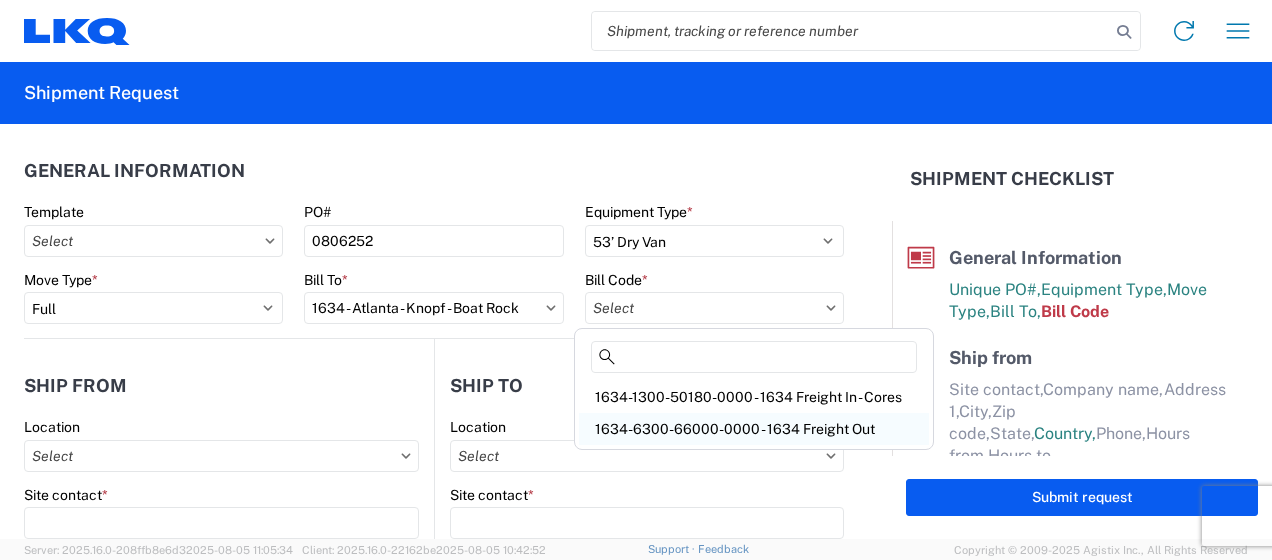 click on "1634-6300-66000-0000 - 1634 Freight Out" 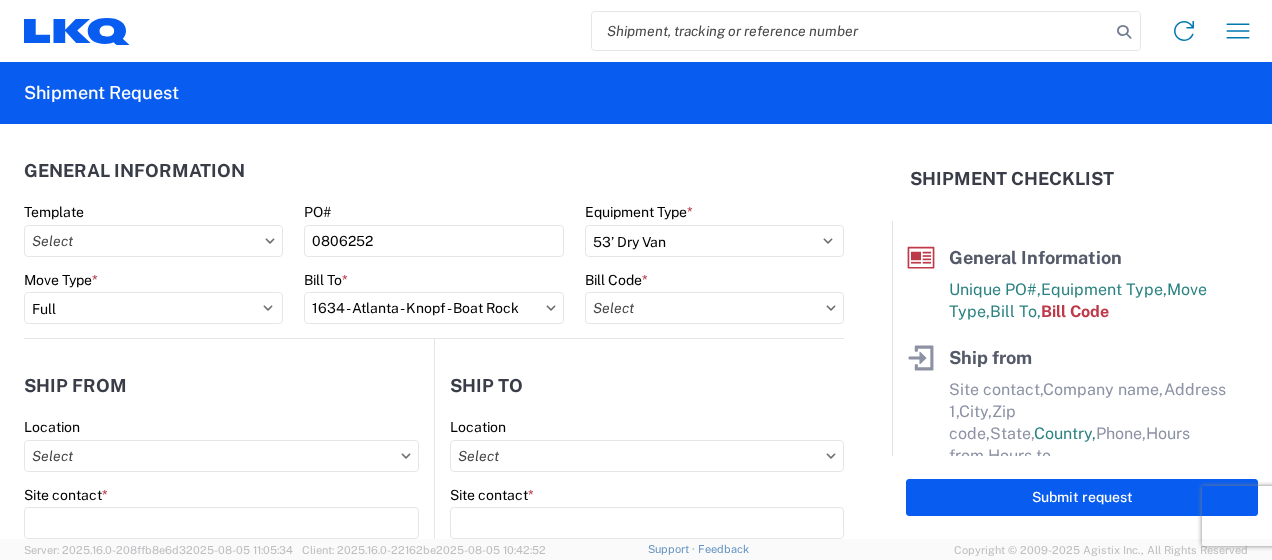 type on "1634-6300-66000-0000 - 1634 Freight Out" 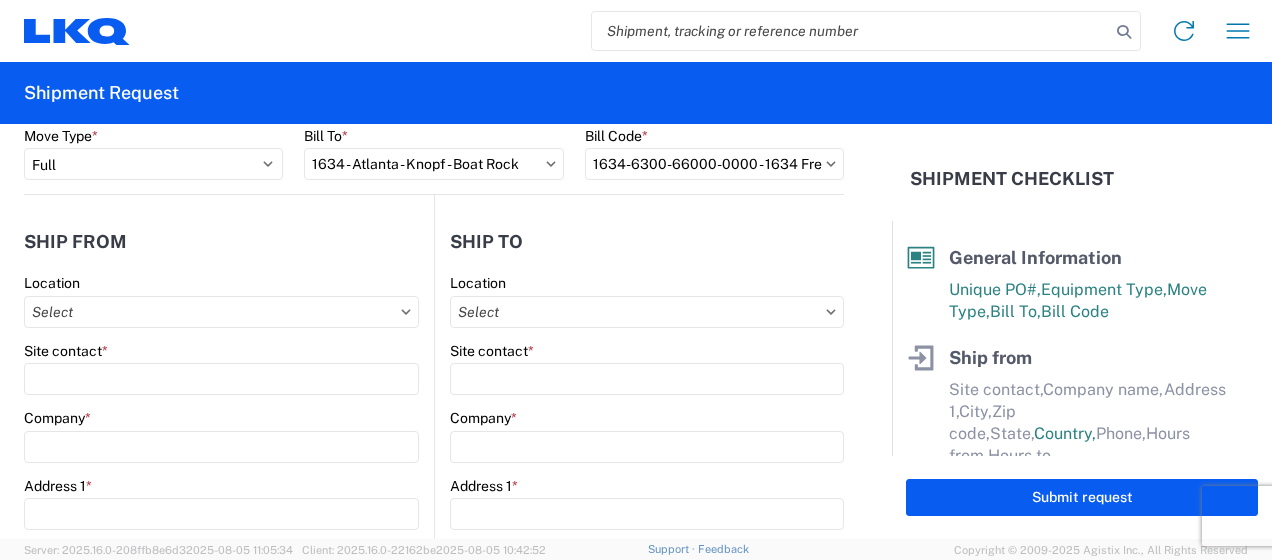 scroll, scrollTop: 166, scrollLeft: 0, axis: vertical 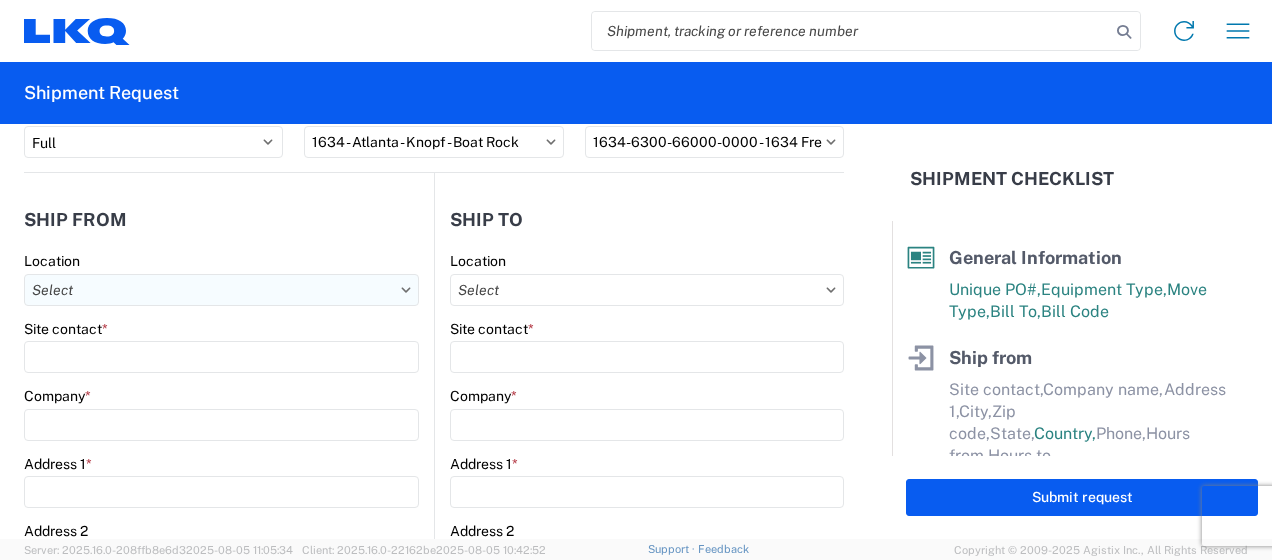 click on "Location" at bounding box center (221, 290) 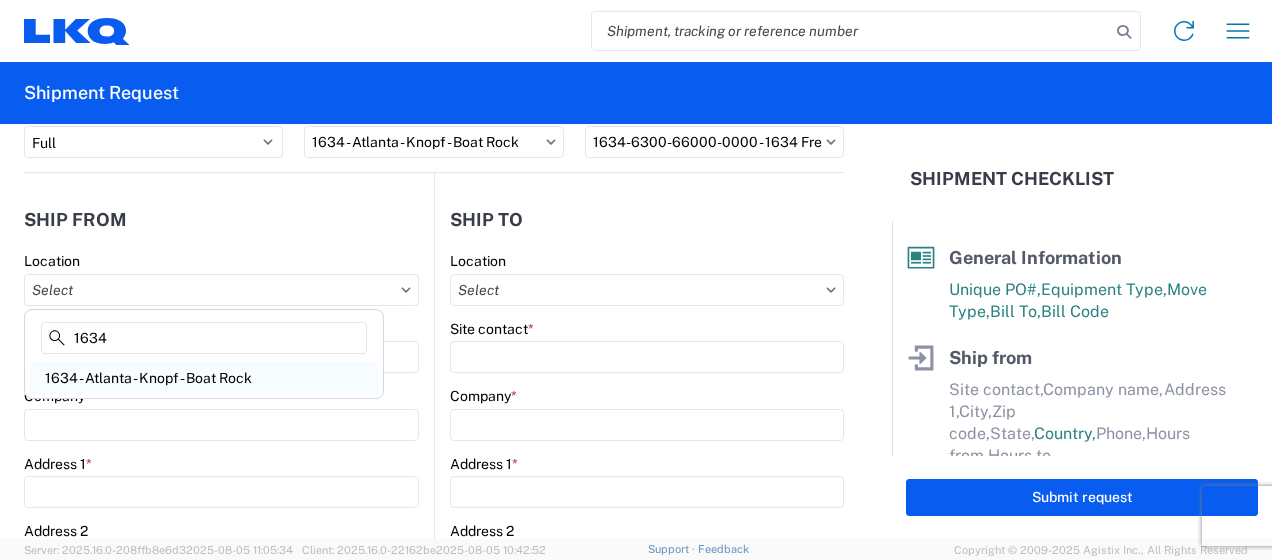 type on "1634" 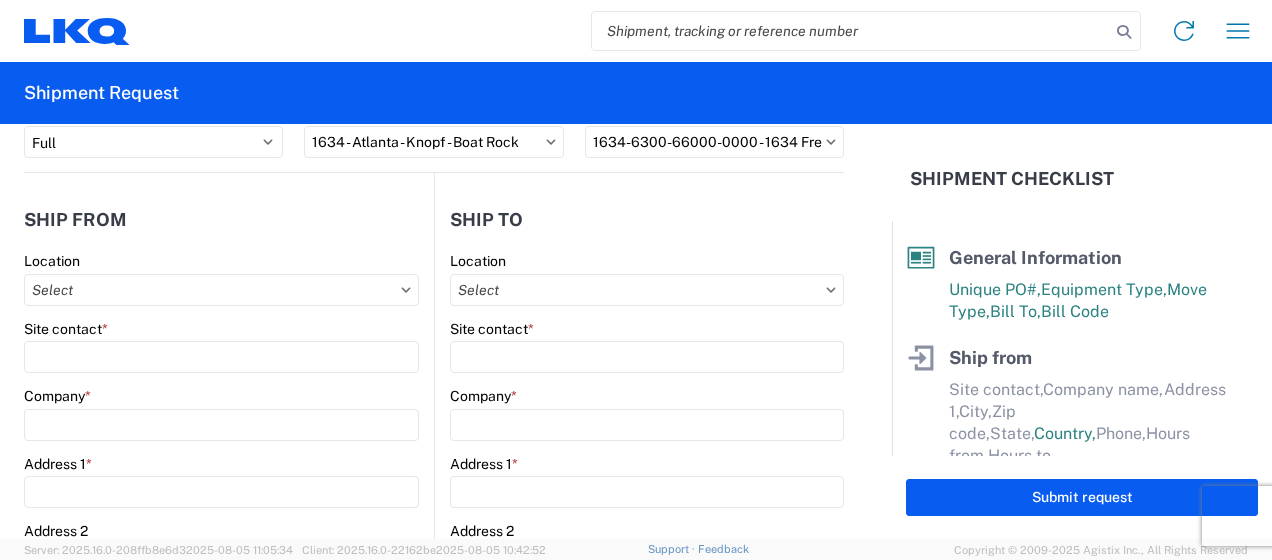 type on "1634 - Atlanta - Knopf - Boat Rock" 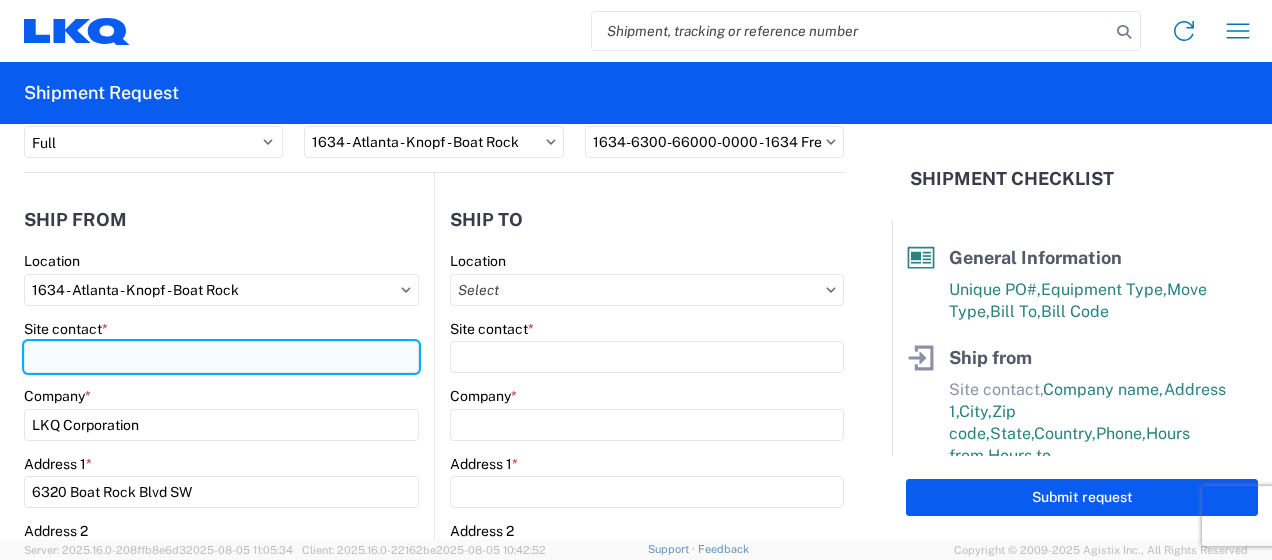 click on "Site contact  *" at bounding box center (221, 357) 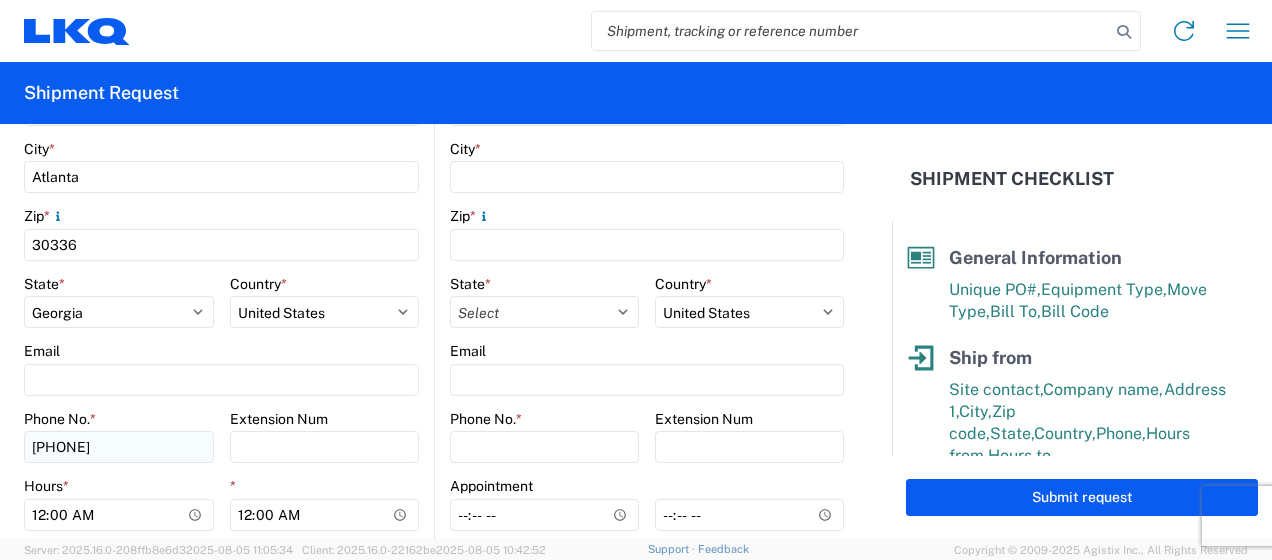scroll, scrollTop: 666, scrollLeft: 0, axis: vertical 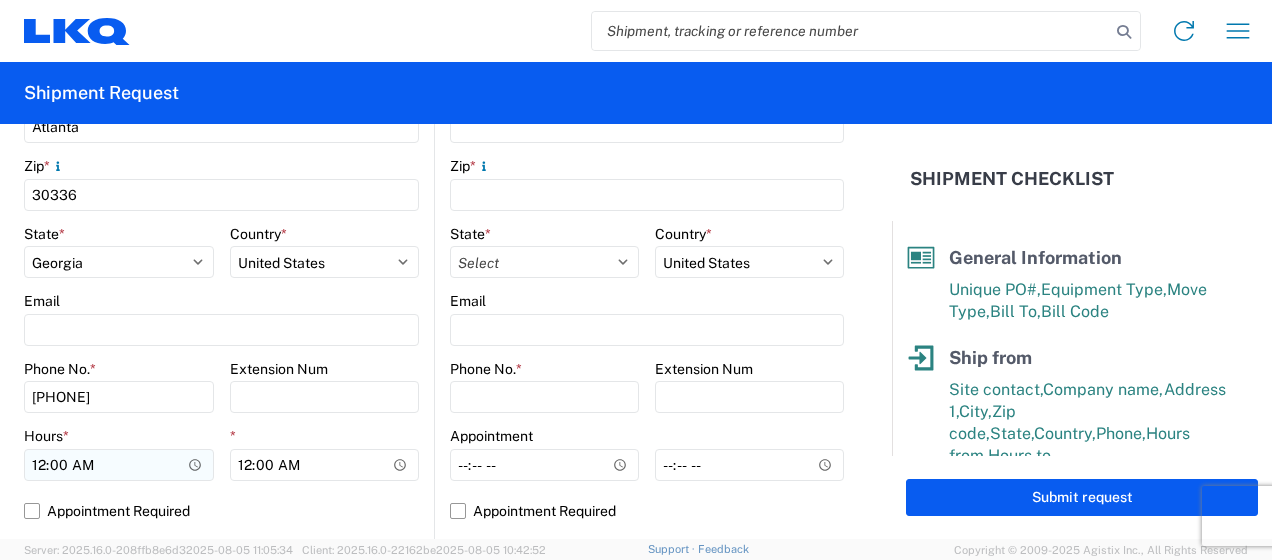 type on "[FIRST] [LAST]" 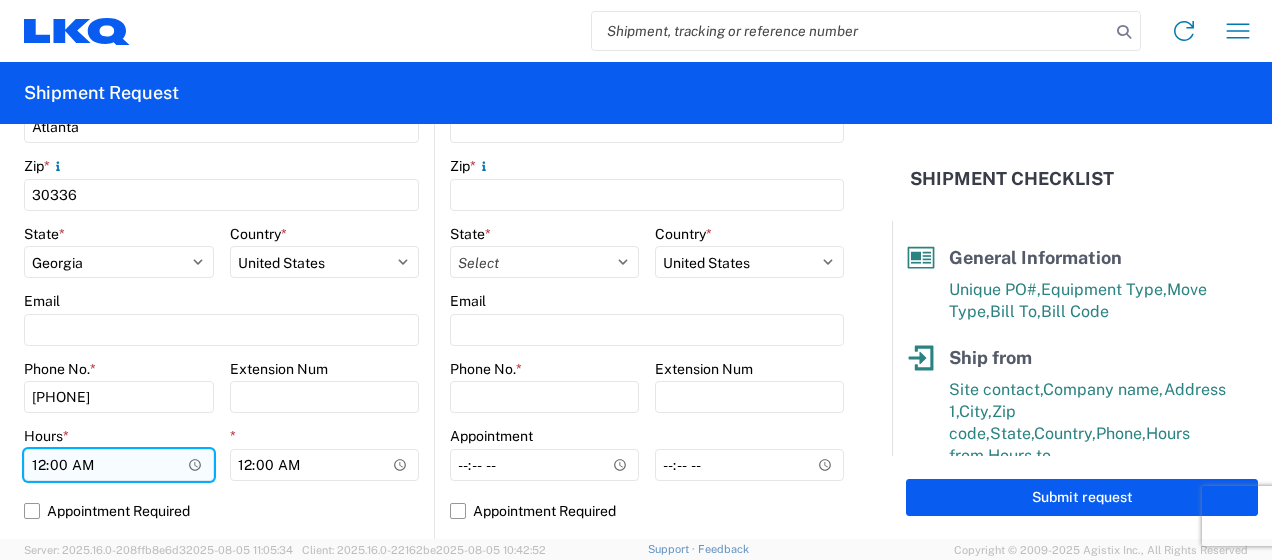 click on "00:00" at bounding box center [119, 465] 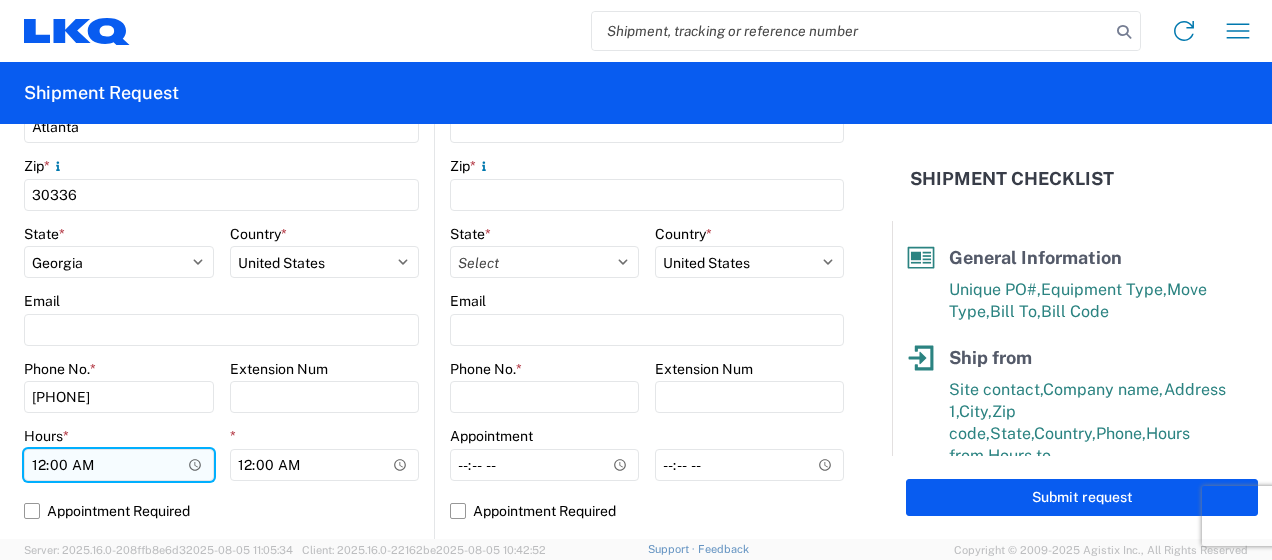 type on "07:00" 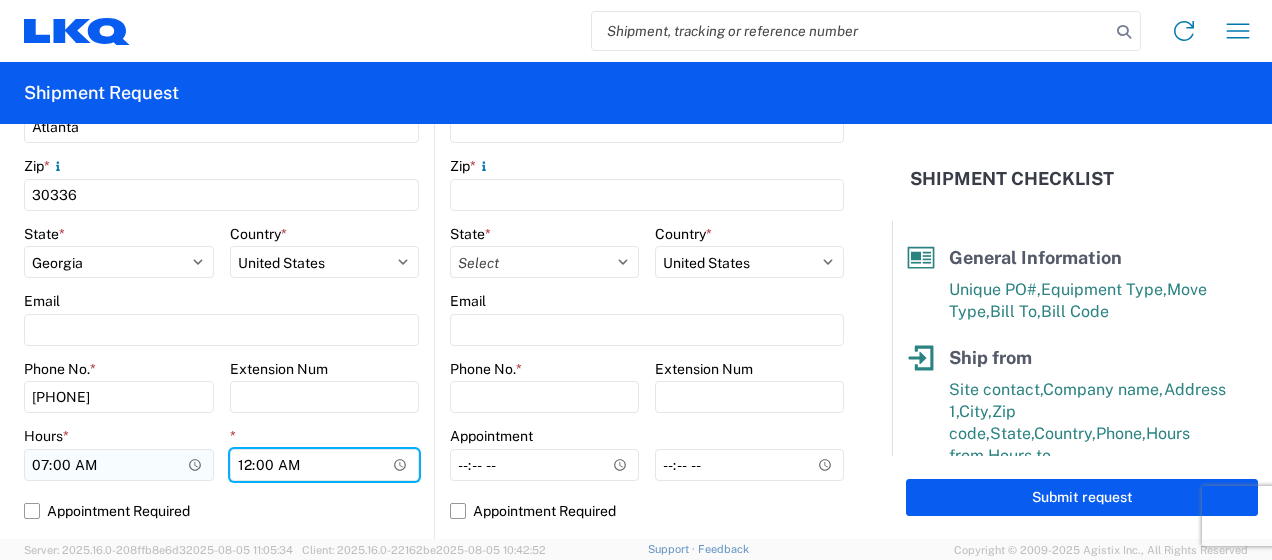 type on "14:30" 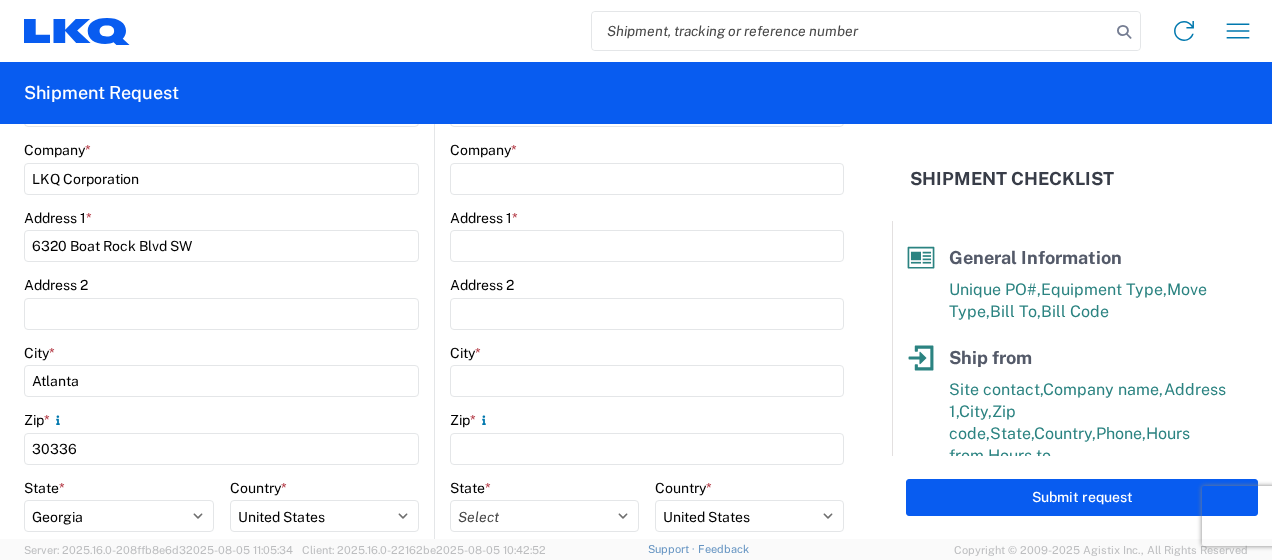 scroll, scrollTop: 333, scrollLeft: 0, axis: vertical 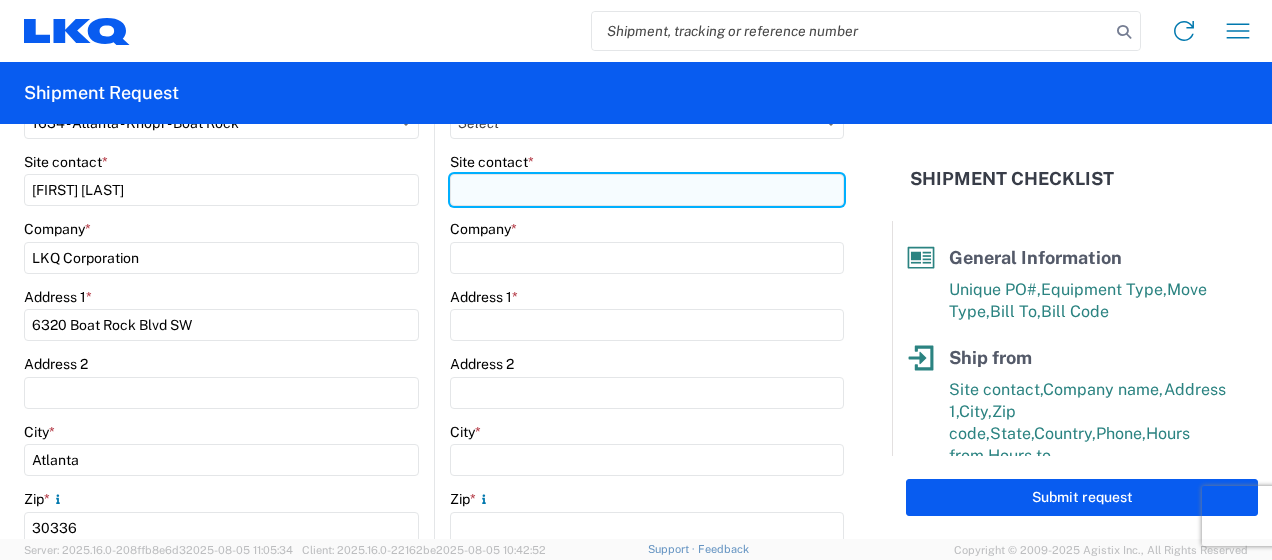click on "Site contact  *" at bounding box center [647, 190] 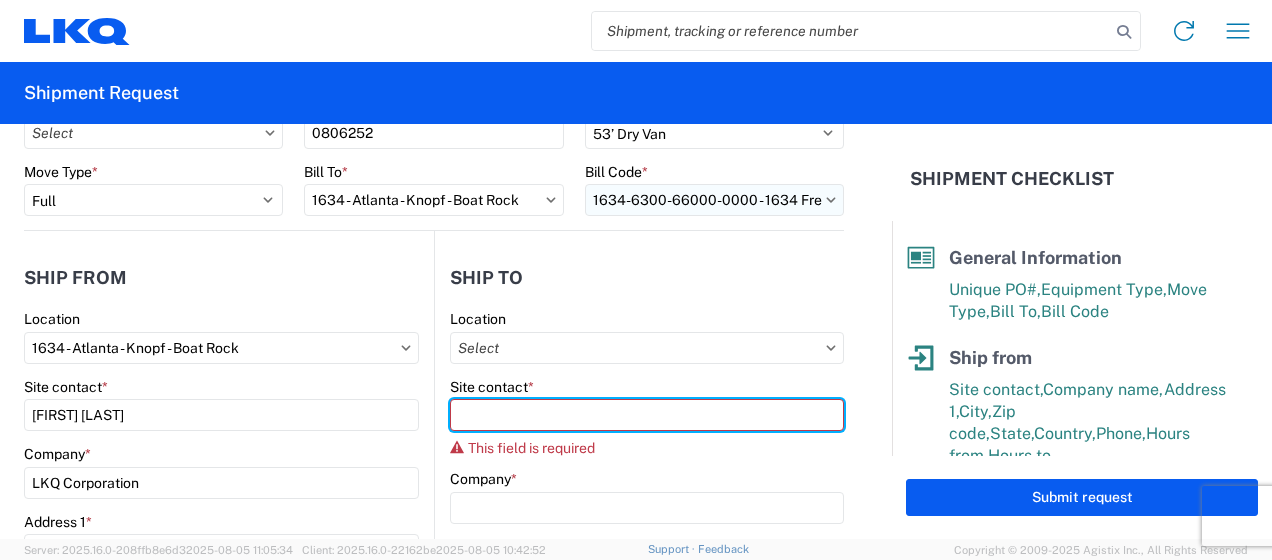 scroll, scrollTop: 0, scrollLeft: 0, axis: both 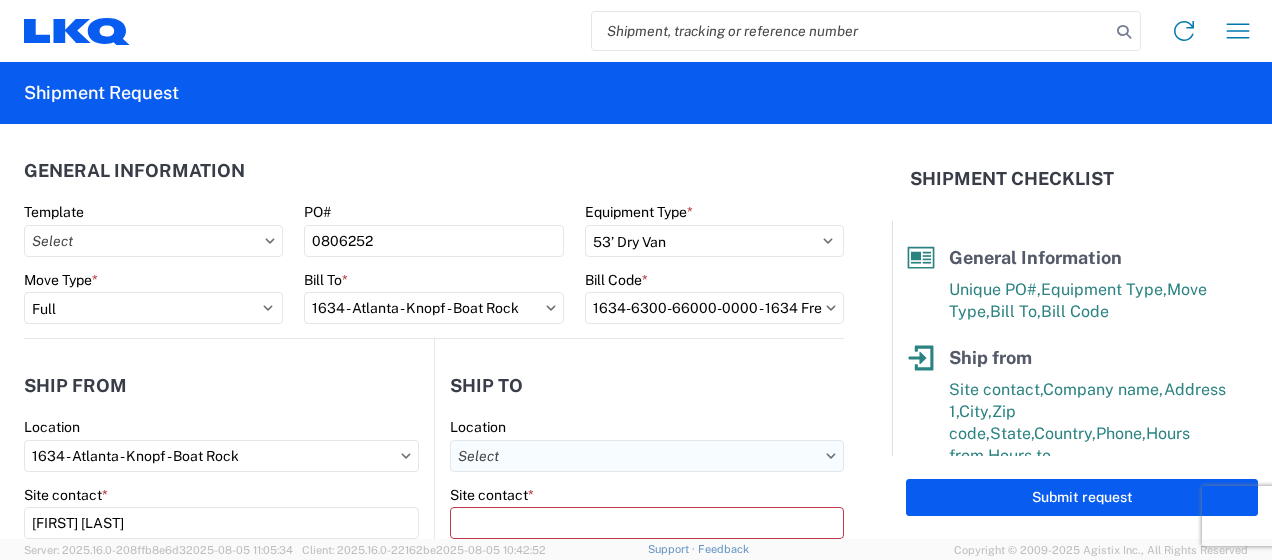 click on "Location" at bounding box center [647, 456] 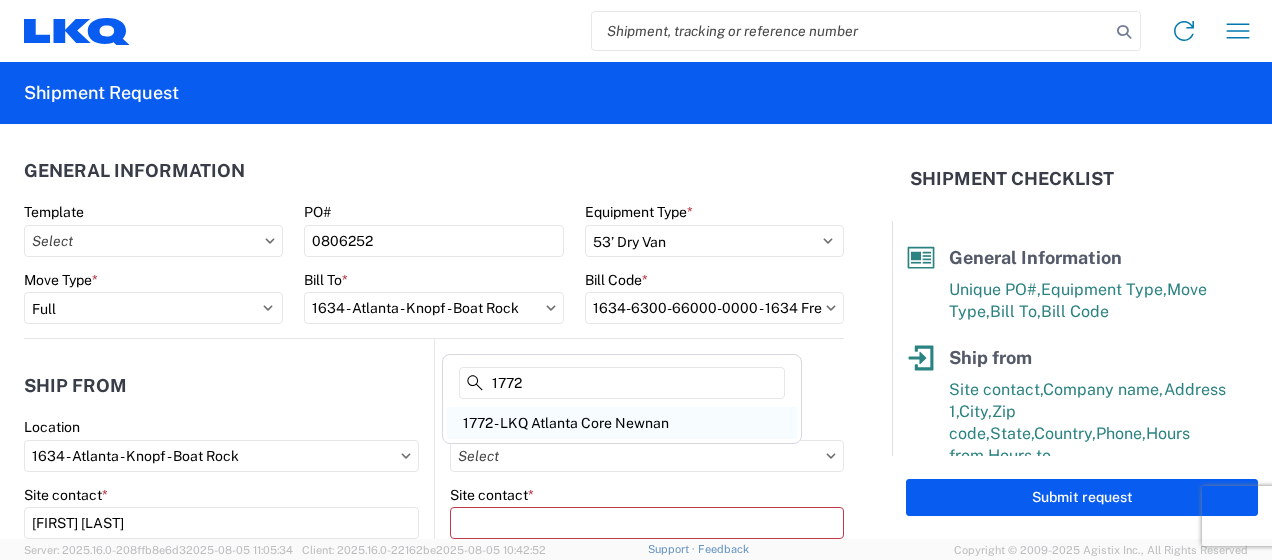 type on "1772" 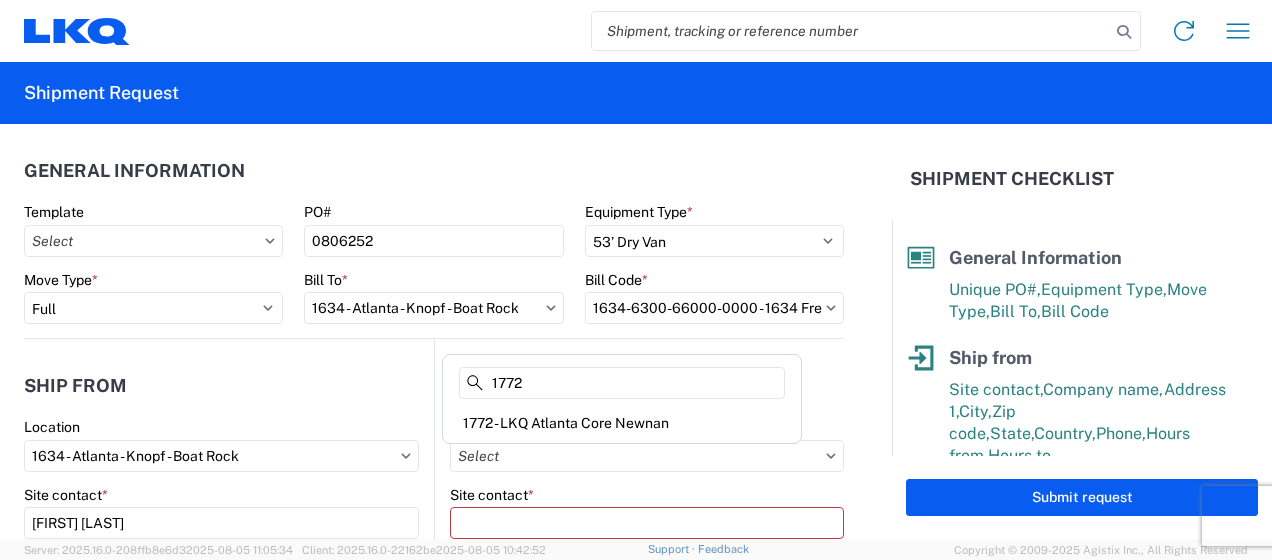 type on "1772 - LKQ Atlanta Core Newnan" 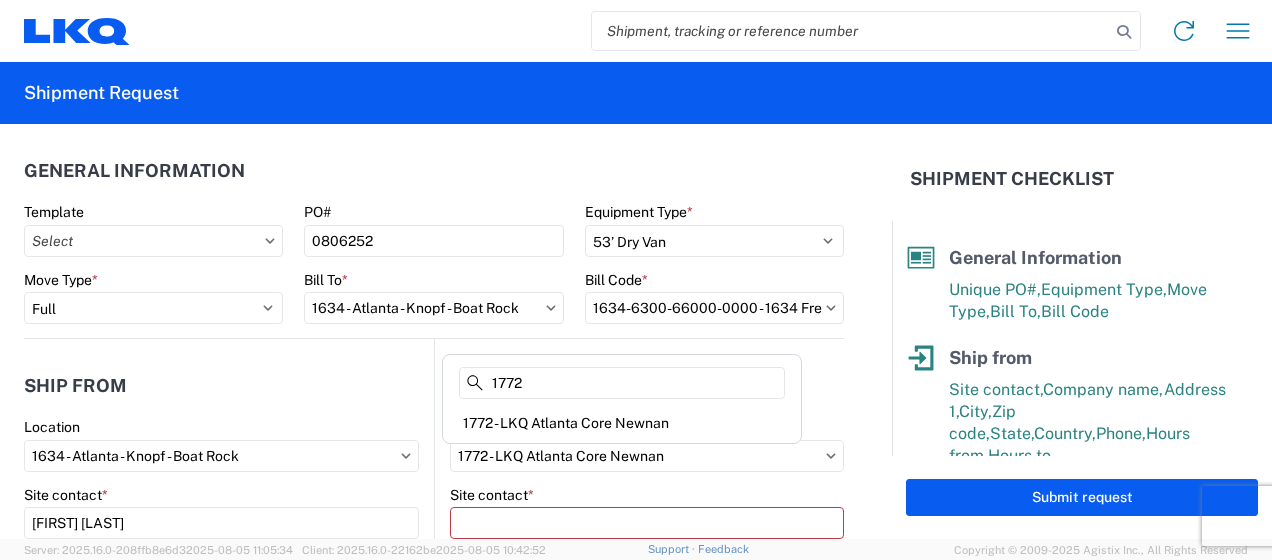 select on "US" 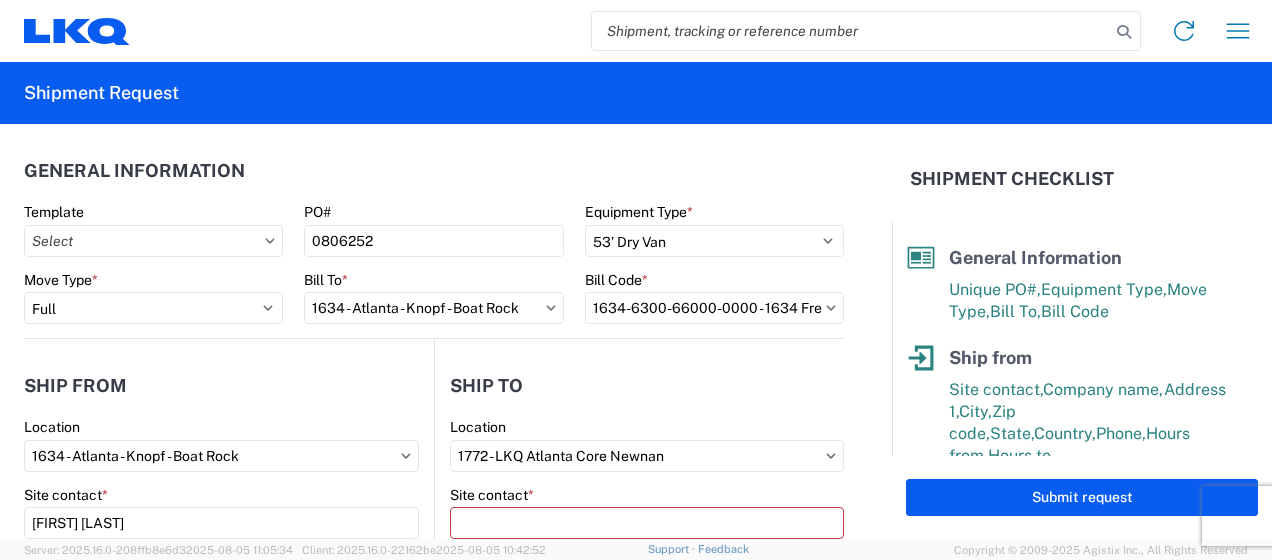 scroll, scrollTop: 166, scrollLeft: 0, axis: vertical 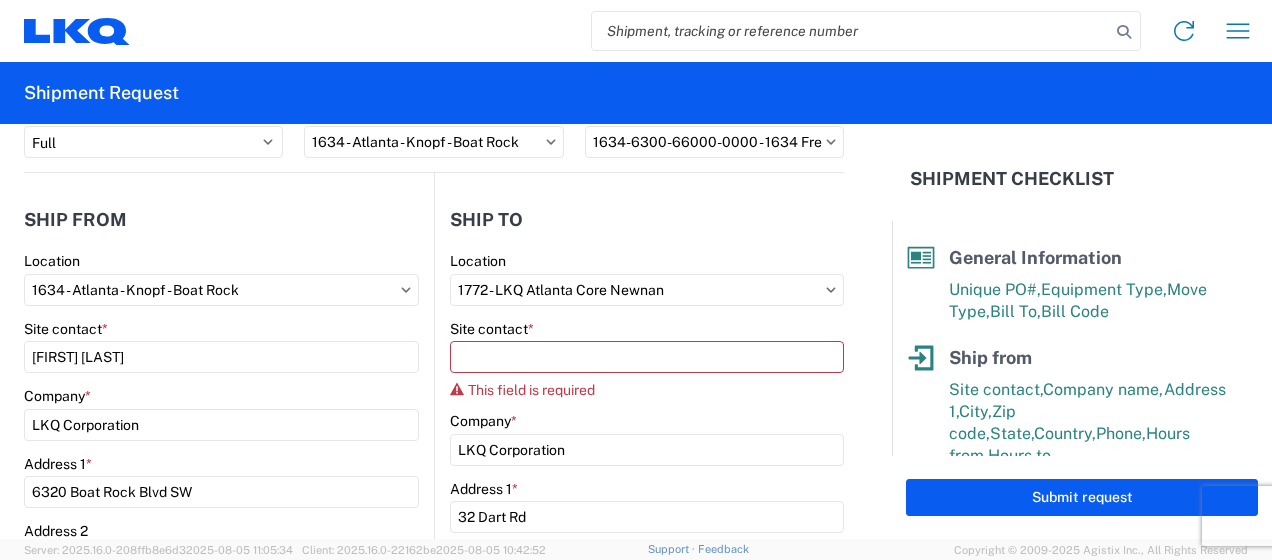 click on "Site contact  * This field is required" 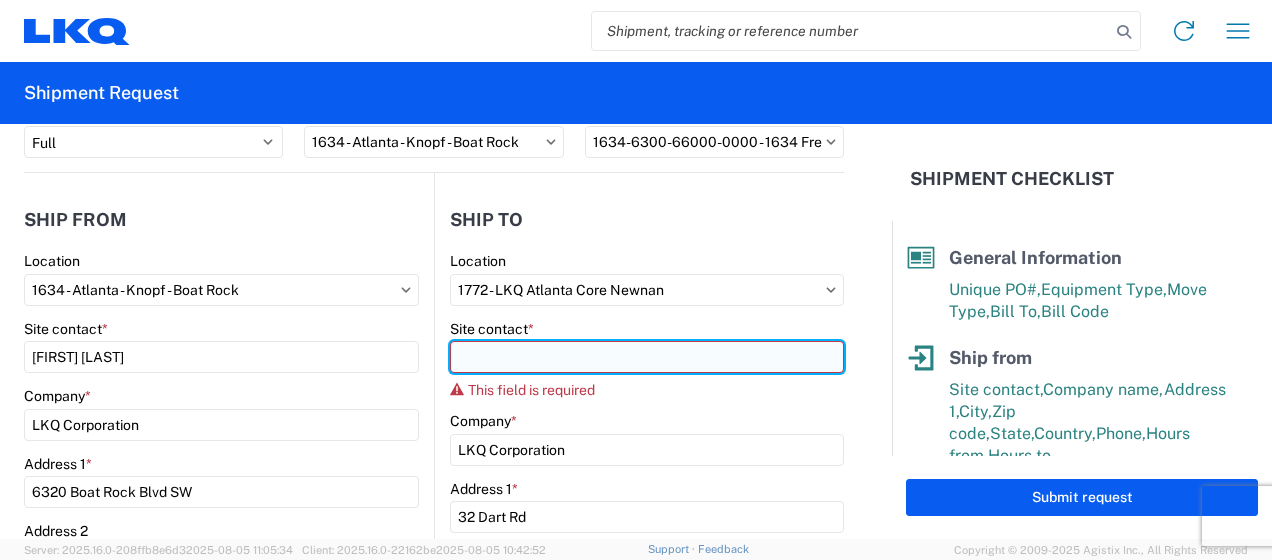 click on "Site contact  *" at bounding box center (647, 357) 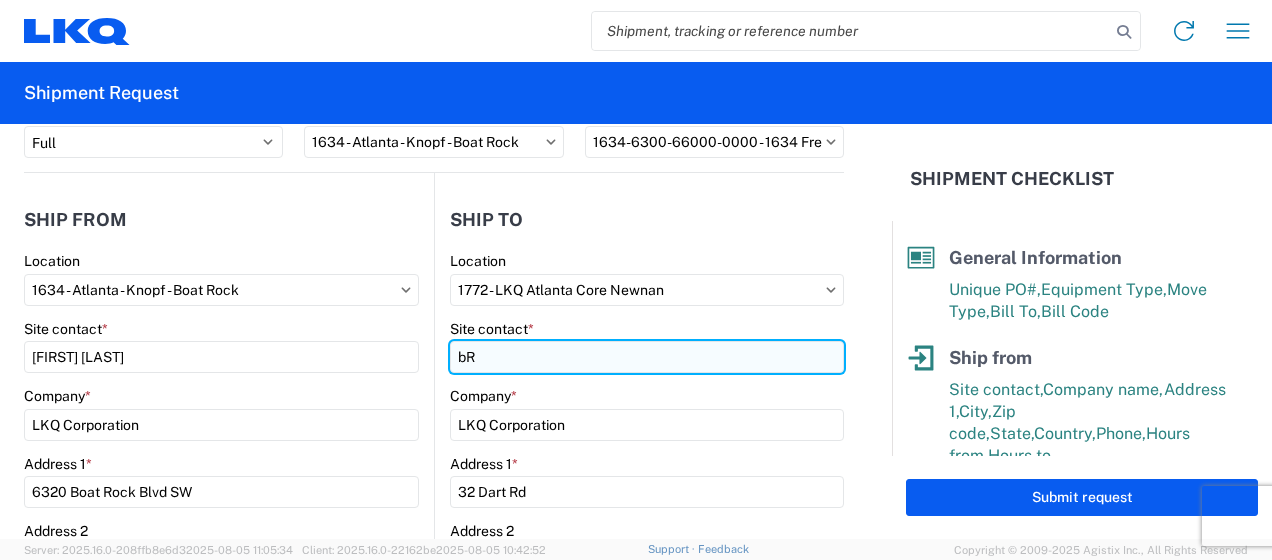 type on "b" 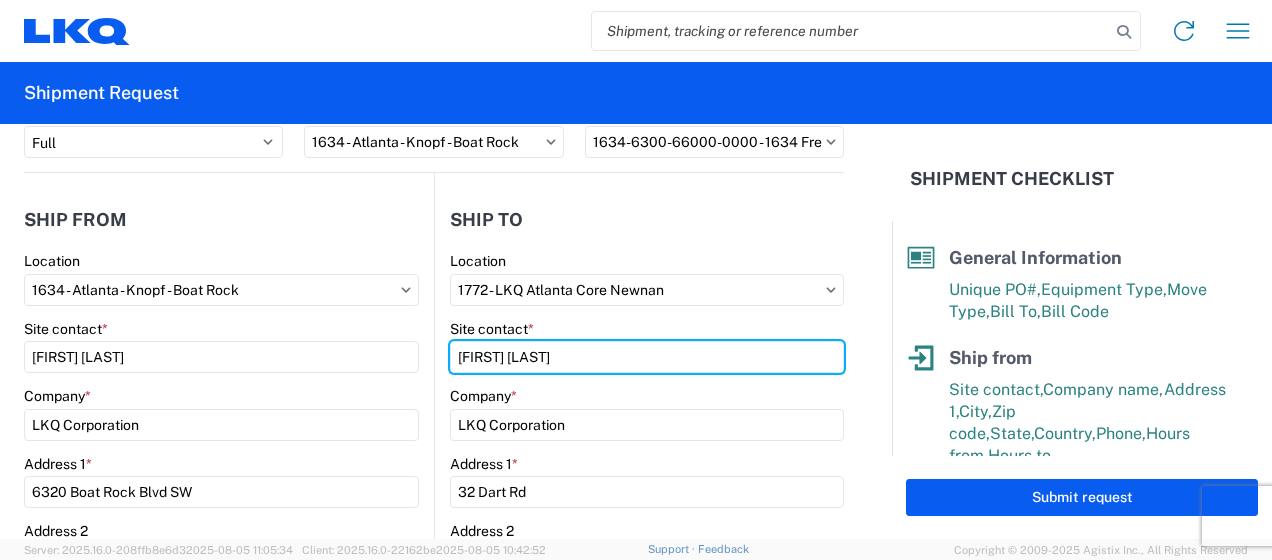 type on "[FIRST] [LAST]" 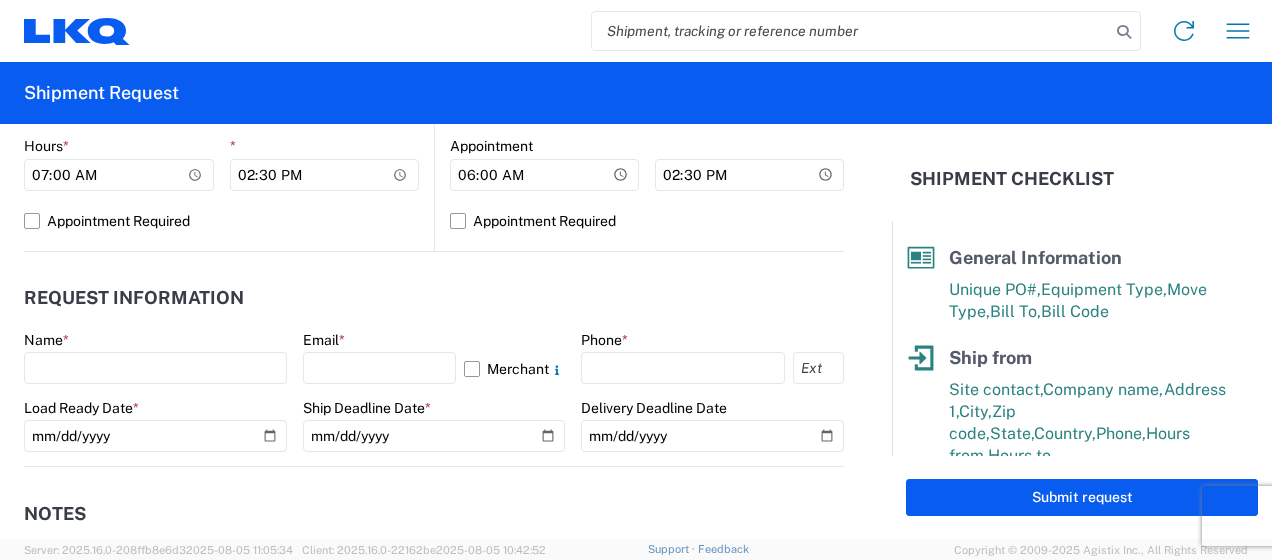 scroll, scrollTop: 1000, scrollLeft: 0, axis: vertical 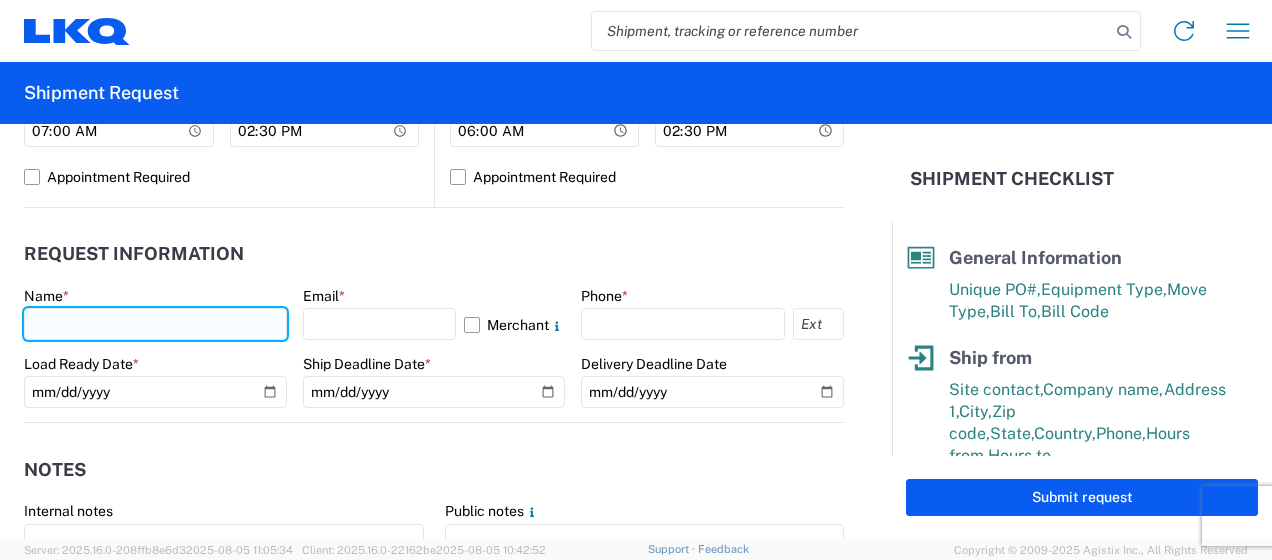 click 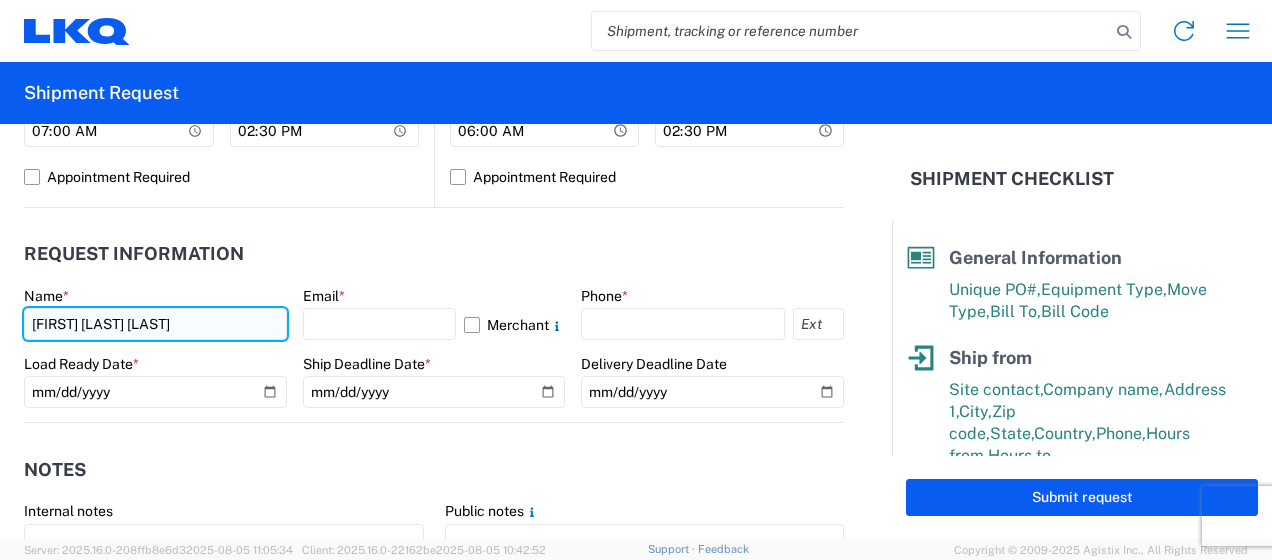 type on "[FIRST] [LAST] [LAST]" 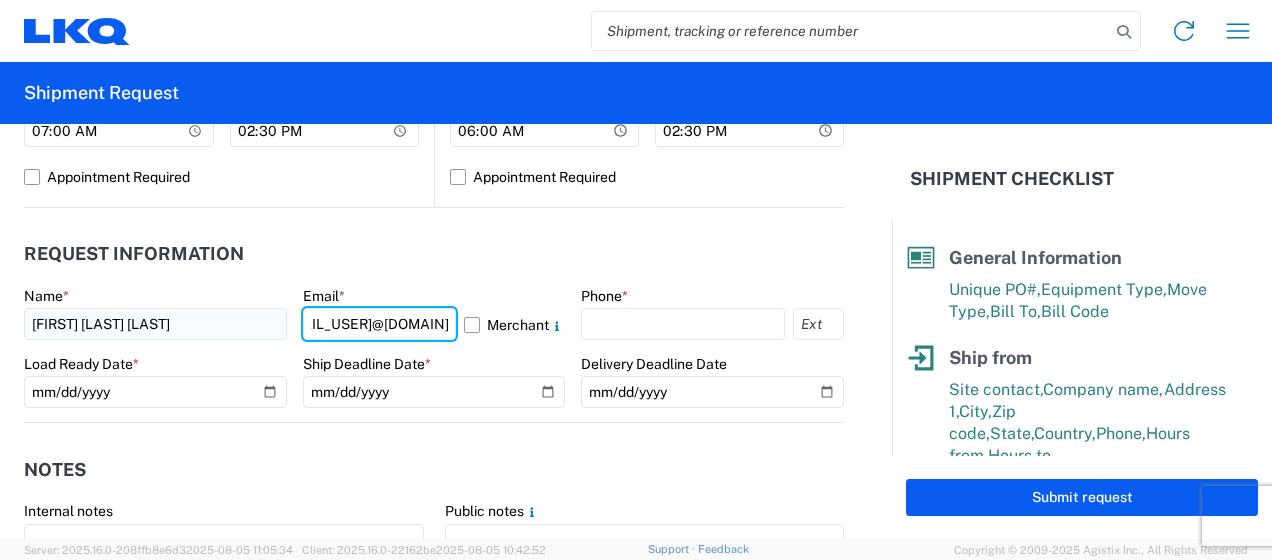 scroll, scrollTop: 0, scrollLeft: 57, axis: horizontal 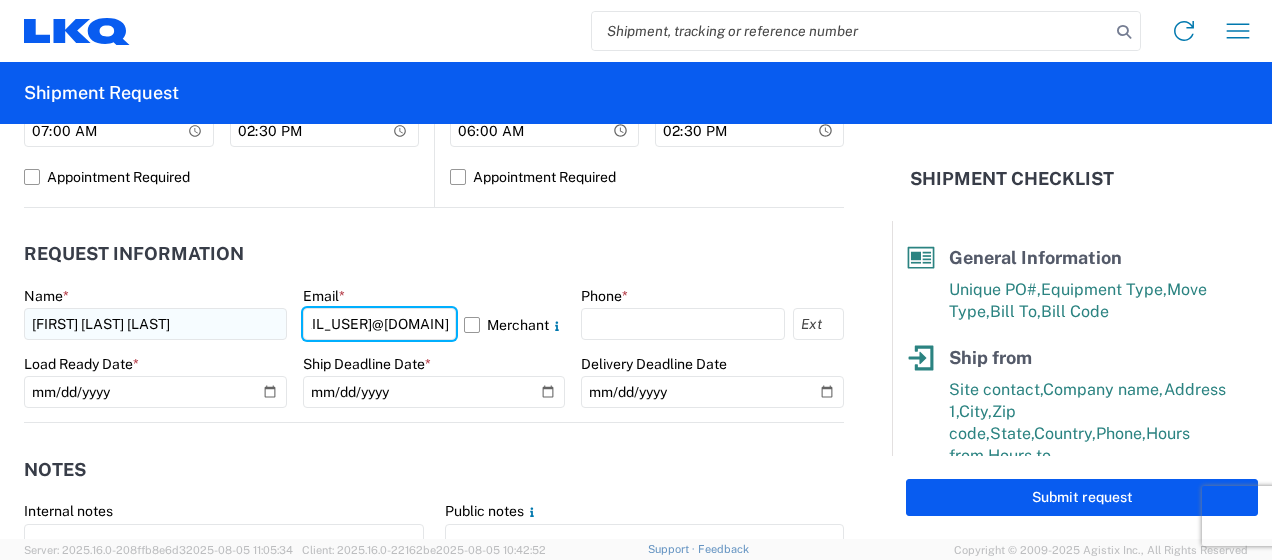 type on "[EMAIL_USER]@[DOMAIN]" 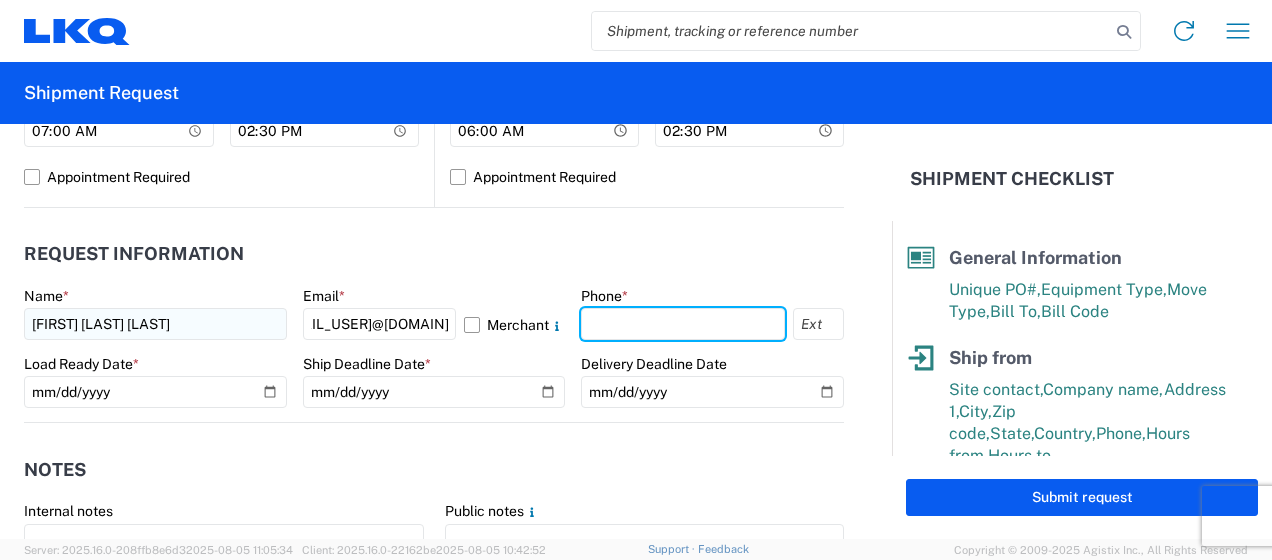 scroll, scrollTop: 0, scrollLeft: 0, axis: both 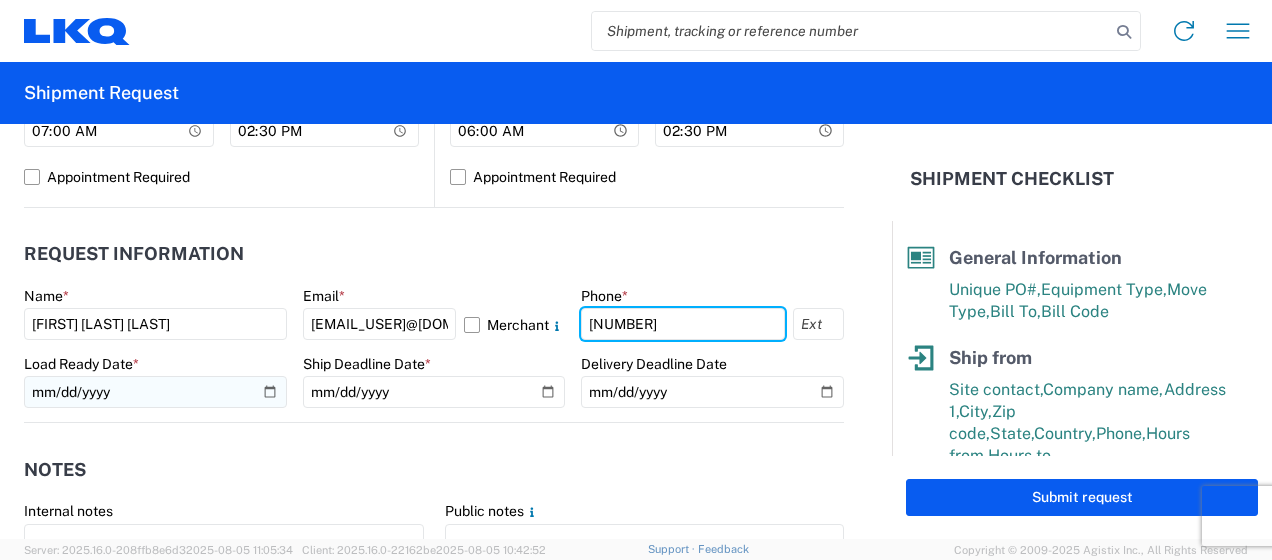 type on "[NUMBER]" 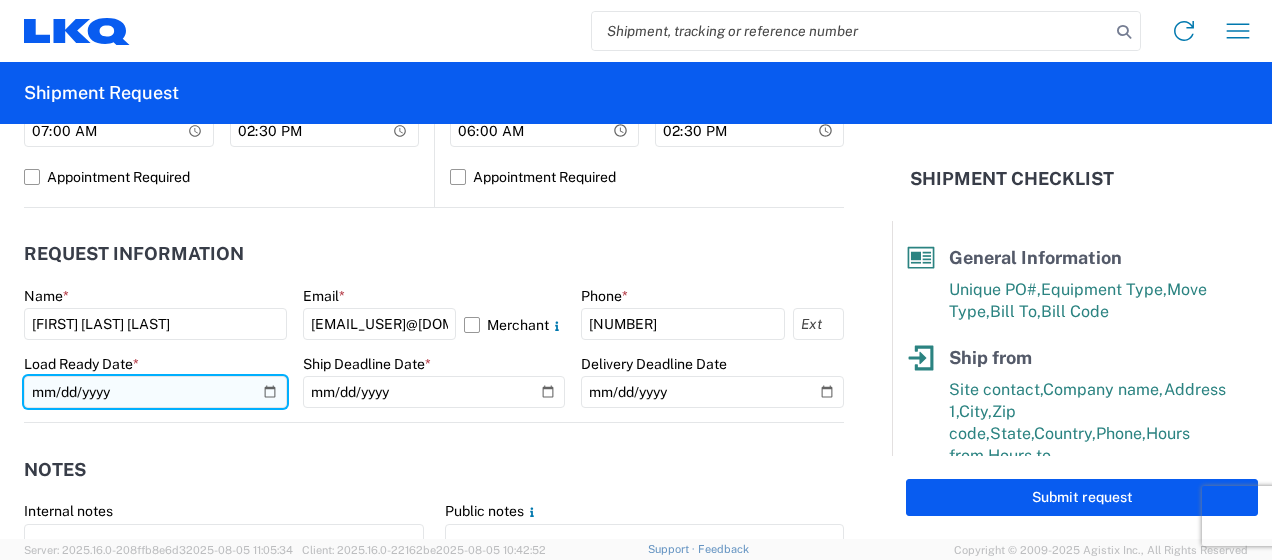 click 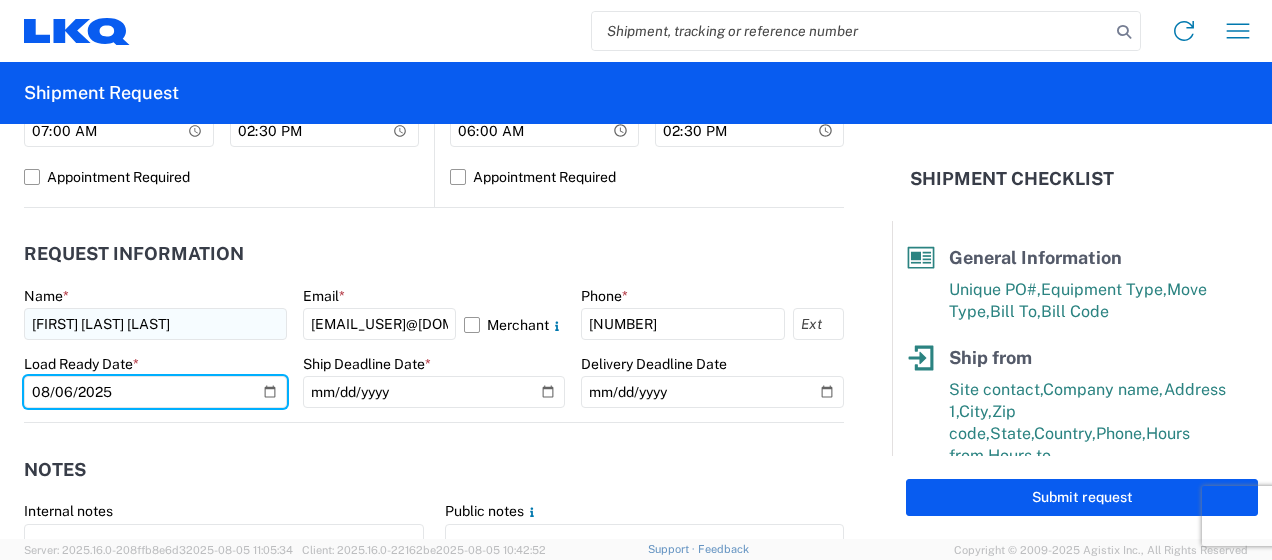 type on "2025-08-06" 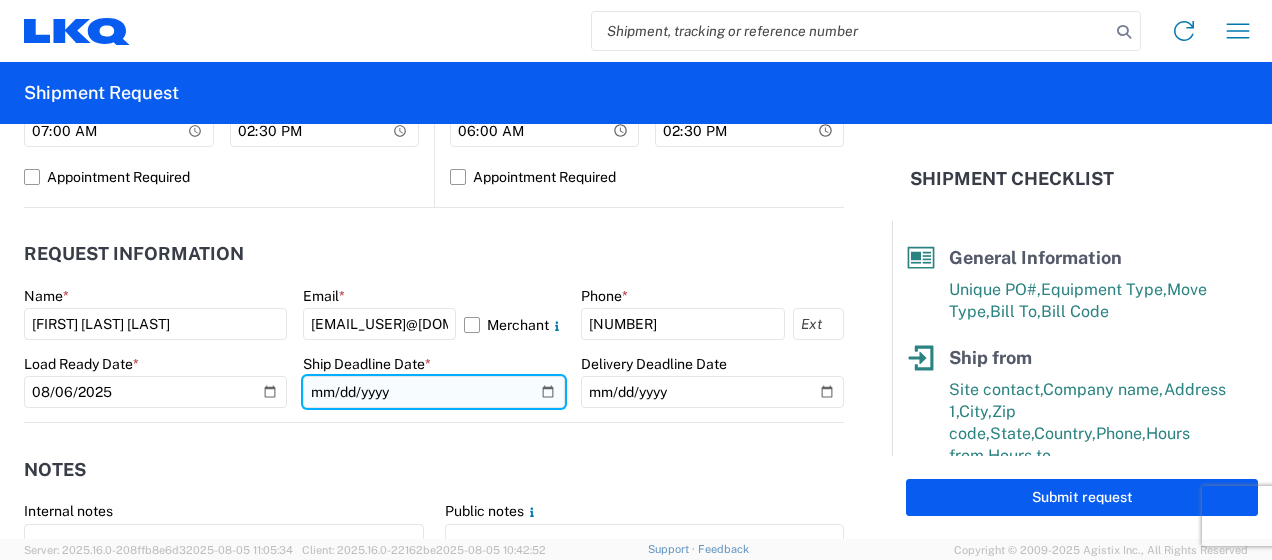 click 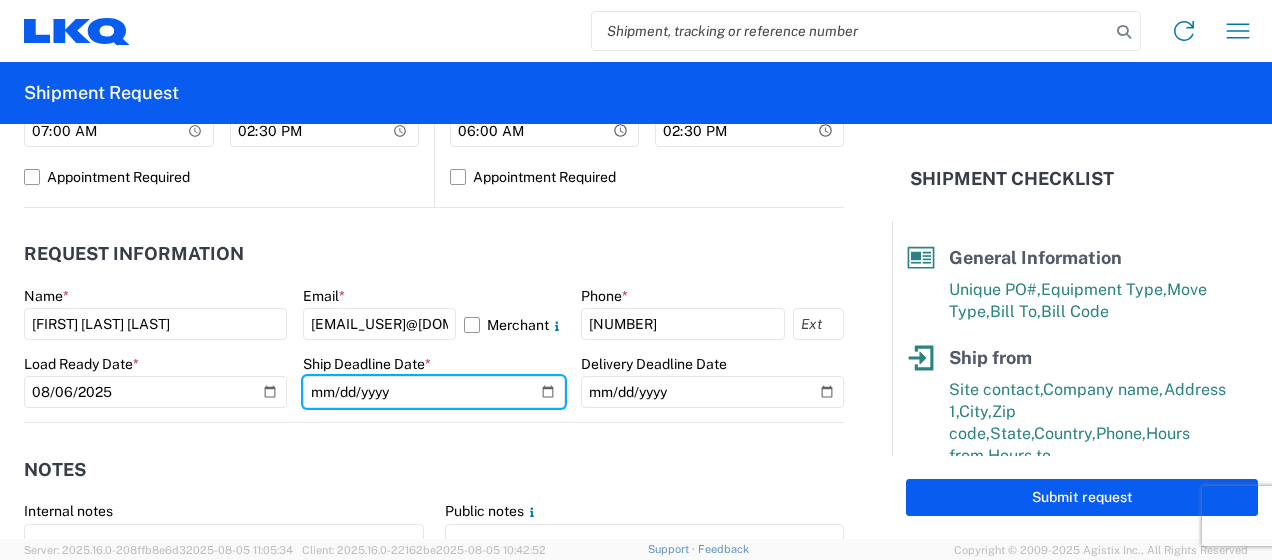 type on "2025-08-06" 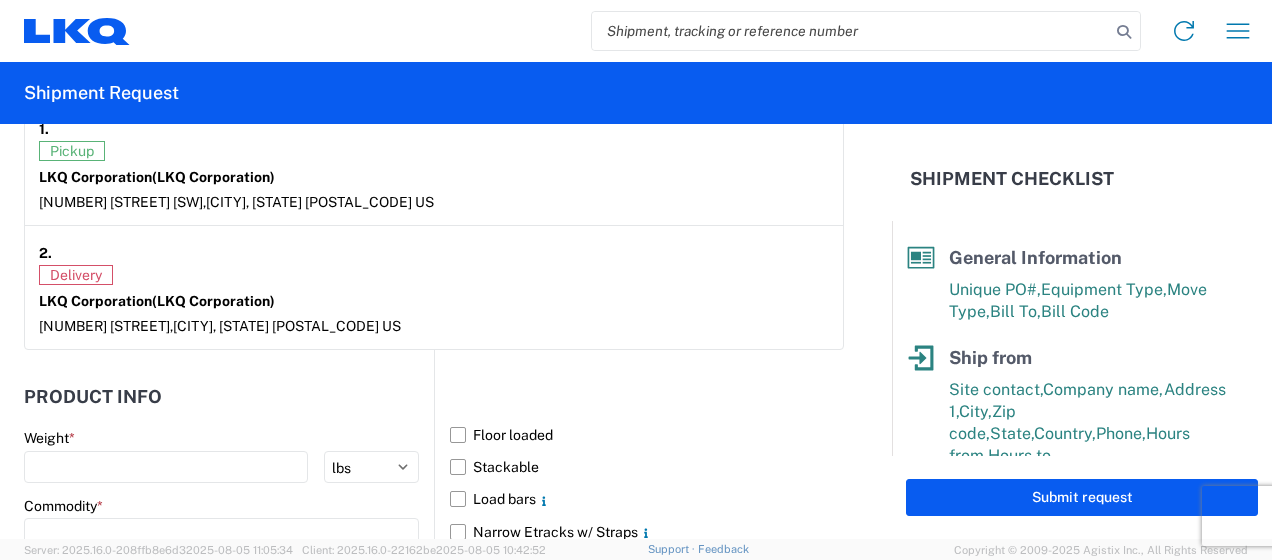 scroll, scrollTop: 1666, scrollLeft: 0, axis: vertical 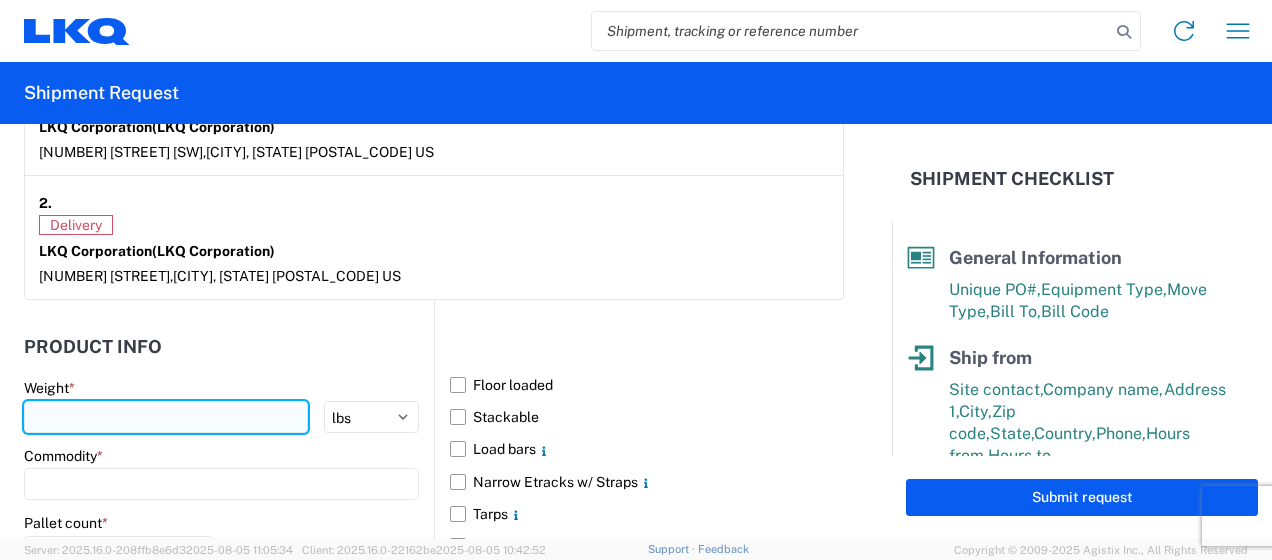 click 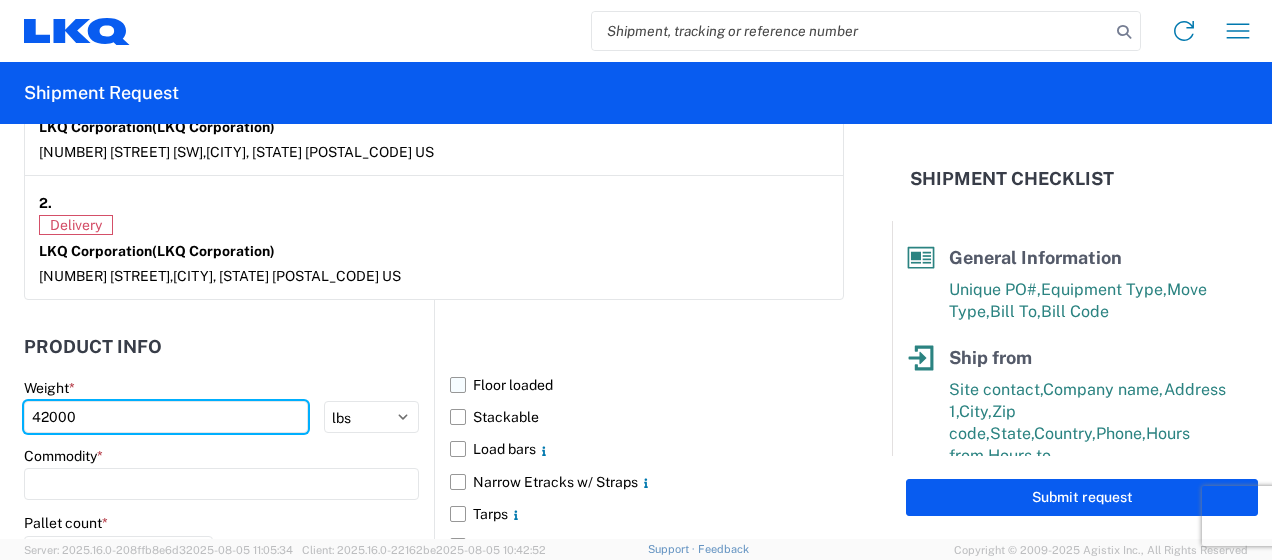type on "42000" 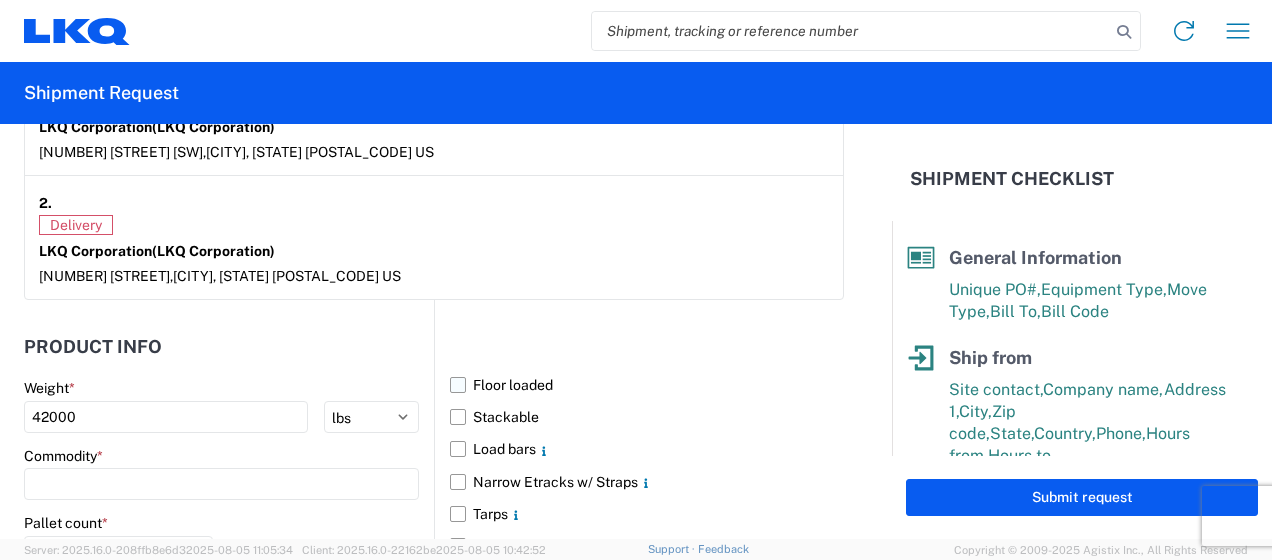 click on "Floor loaded" 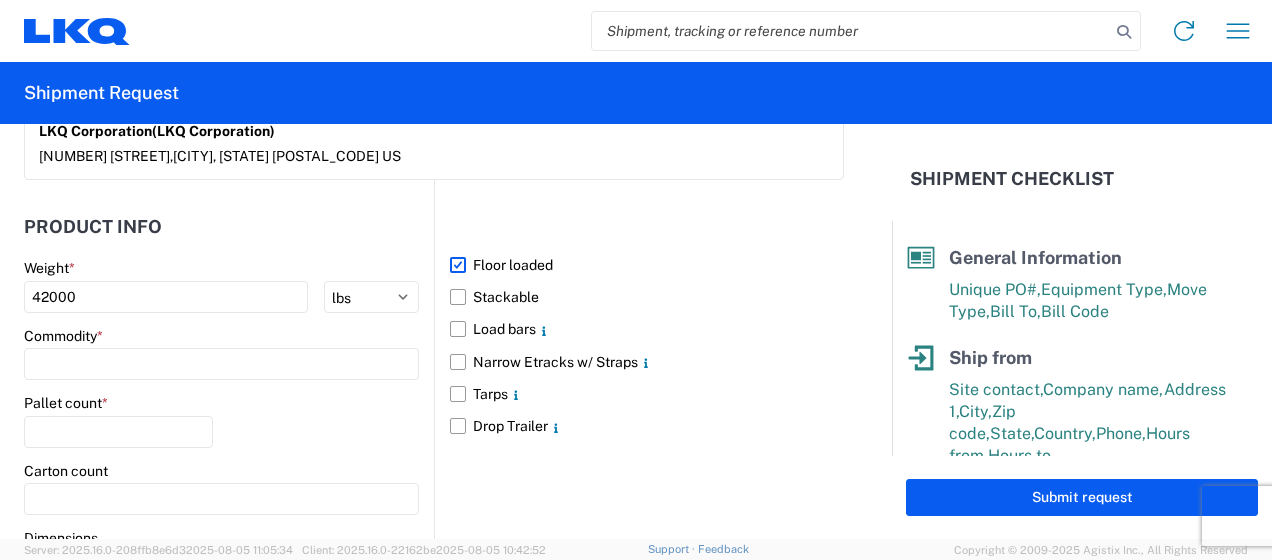 scroll, scrollTop: 1833, scrollLeft: 0, axis: vertical 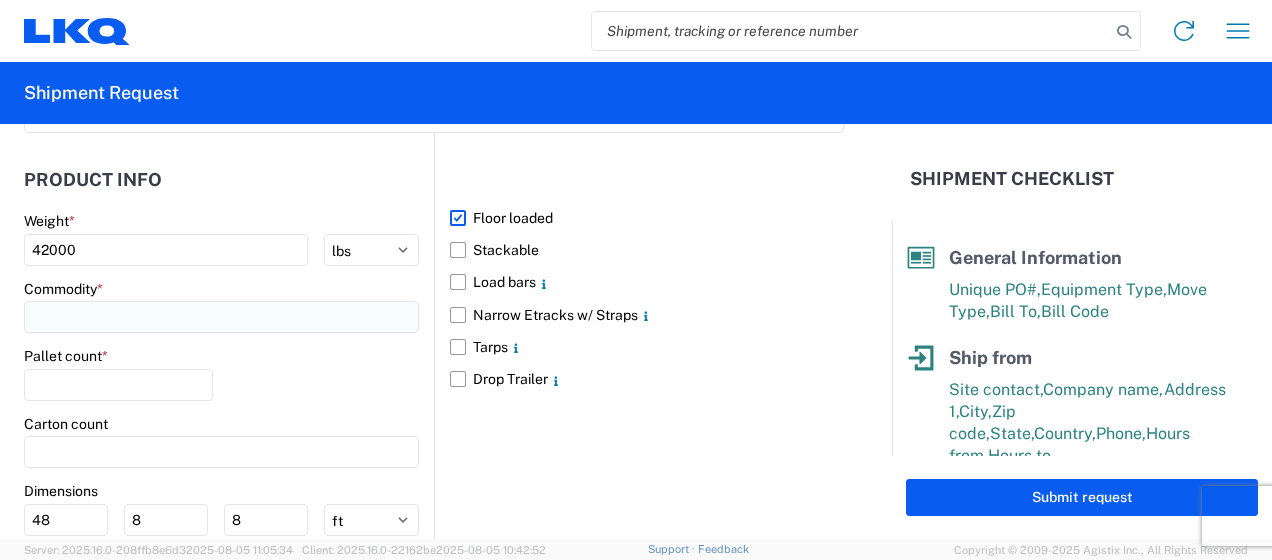 click 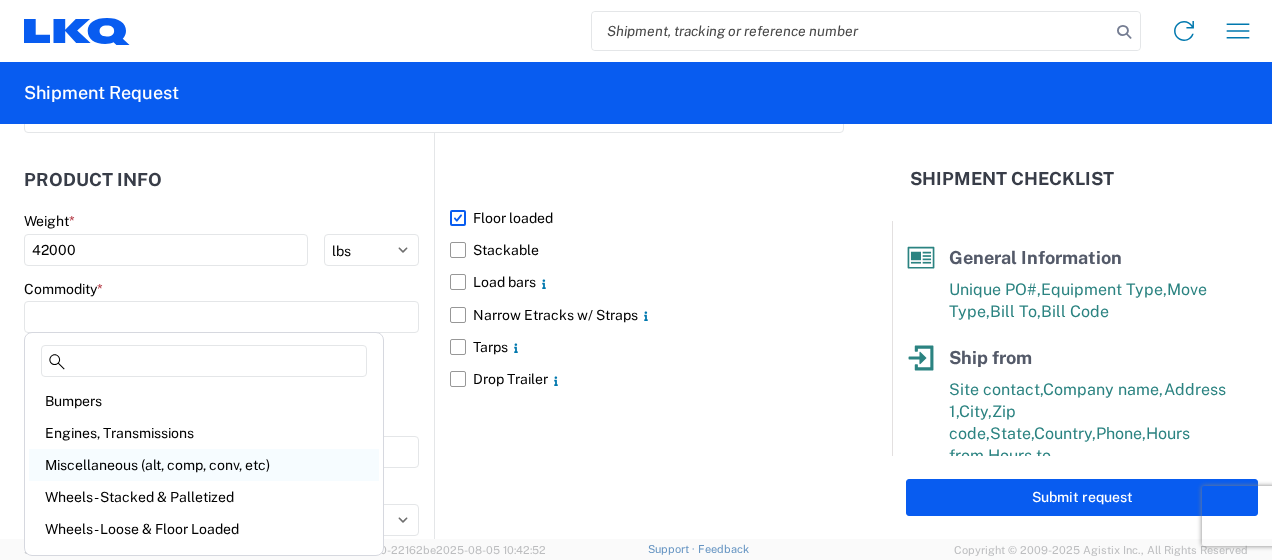 click on "Miscellaneous (alt, comp, conv, etc)" 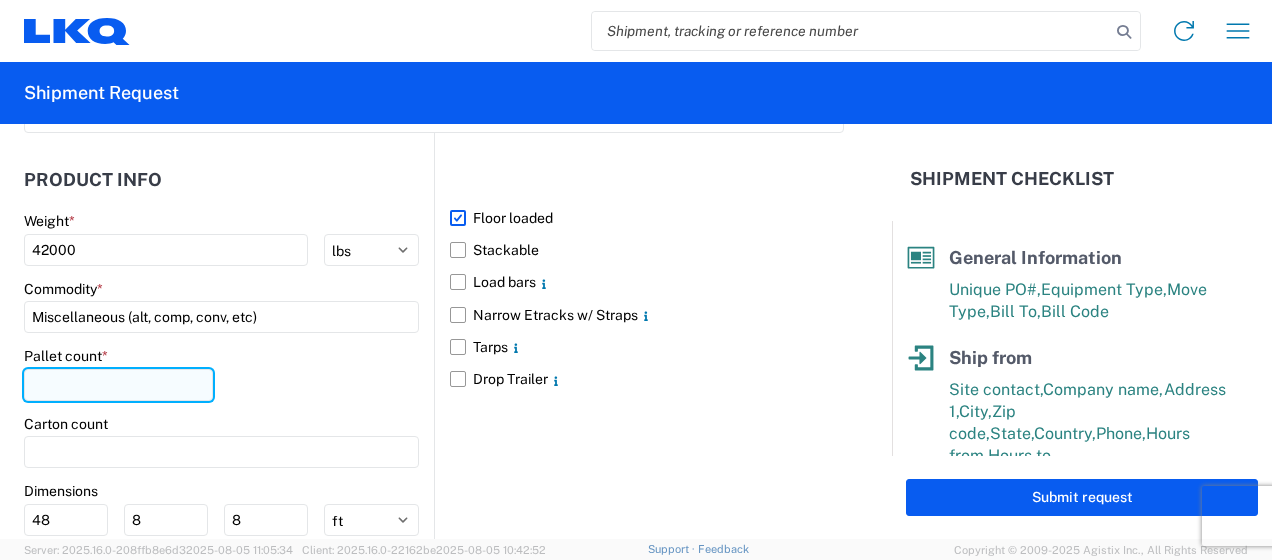 click 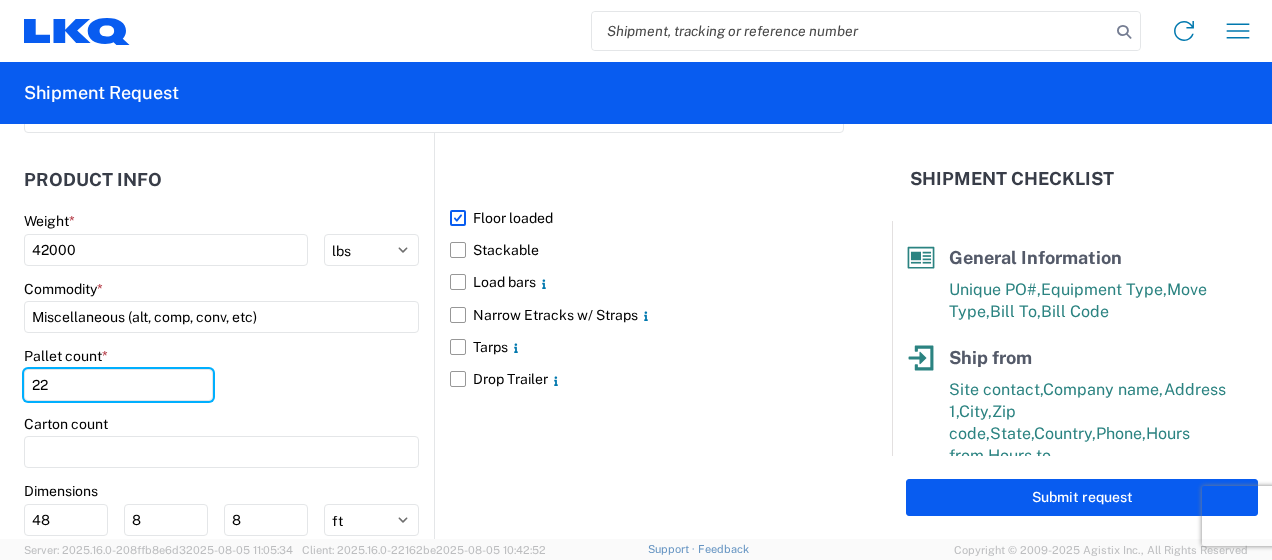 scroll, scrollTop: 1977, scrollLeft: 0, axis: vertical 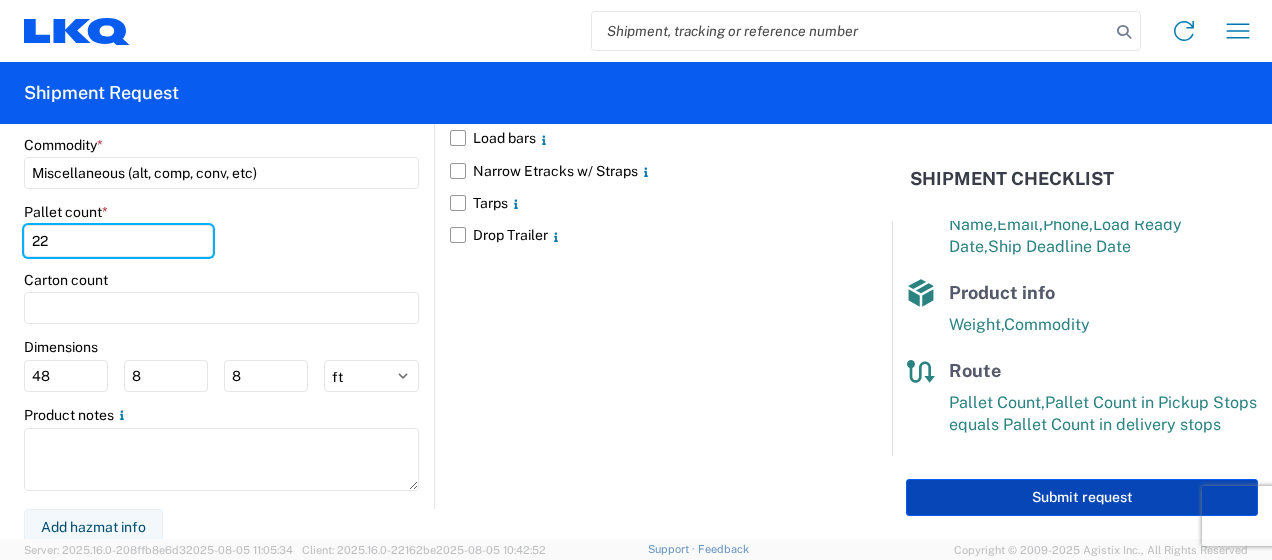 type on "22" 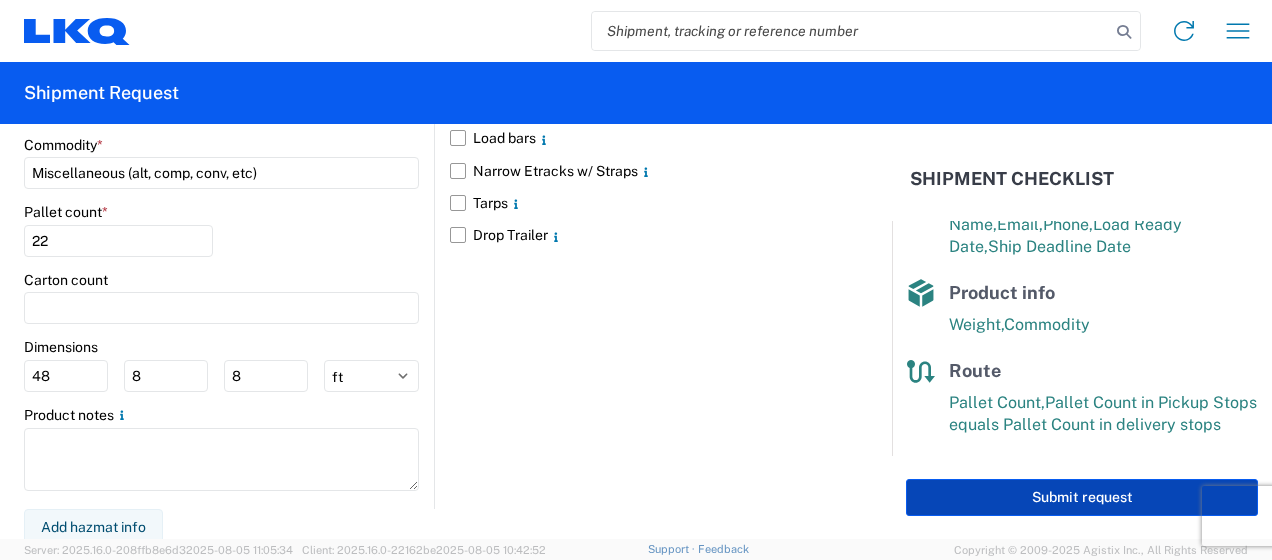 click on "Submit request" 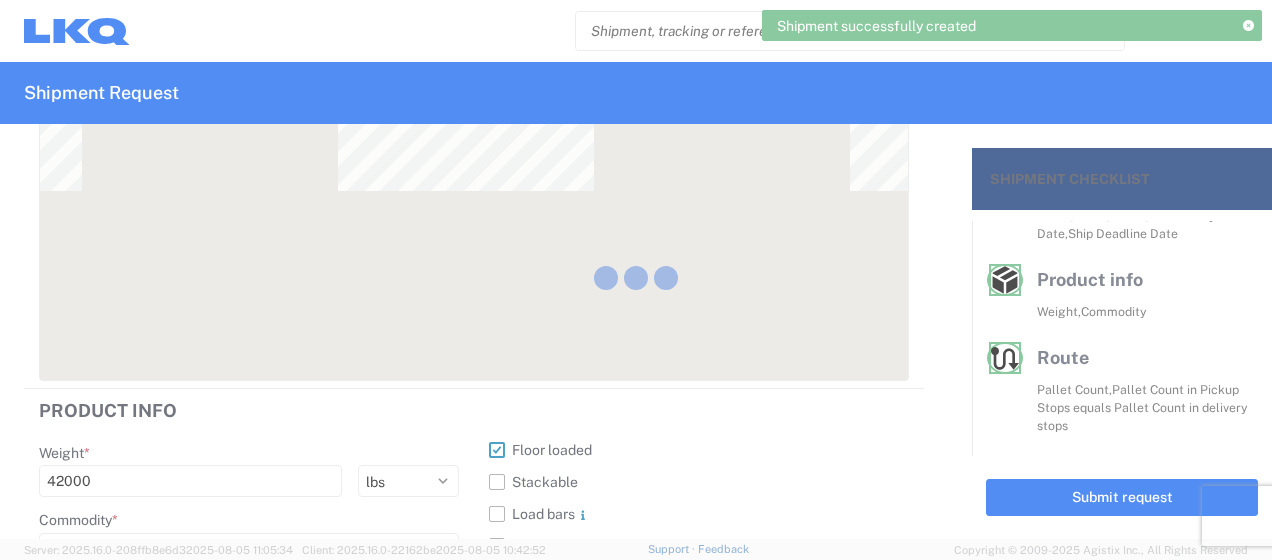 scroll, scrollTop: 373, scrollLeft: 0, axis: vertical 